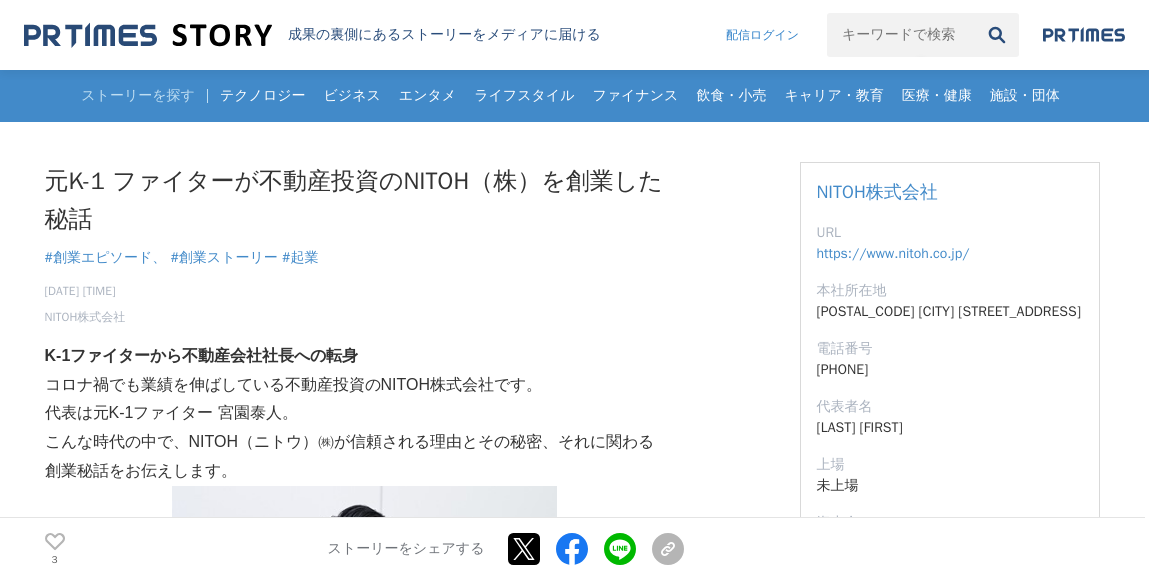 scroll, scrollTop: 0, scrollLeft: 0, axis: both 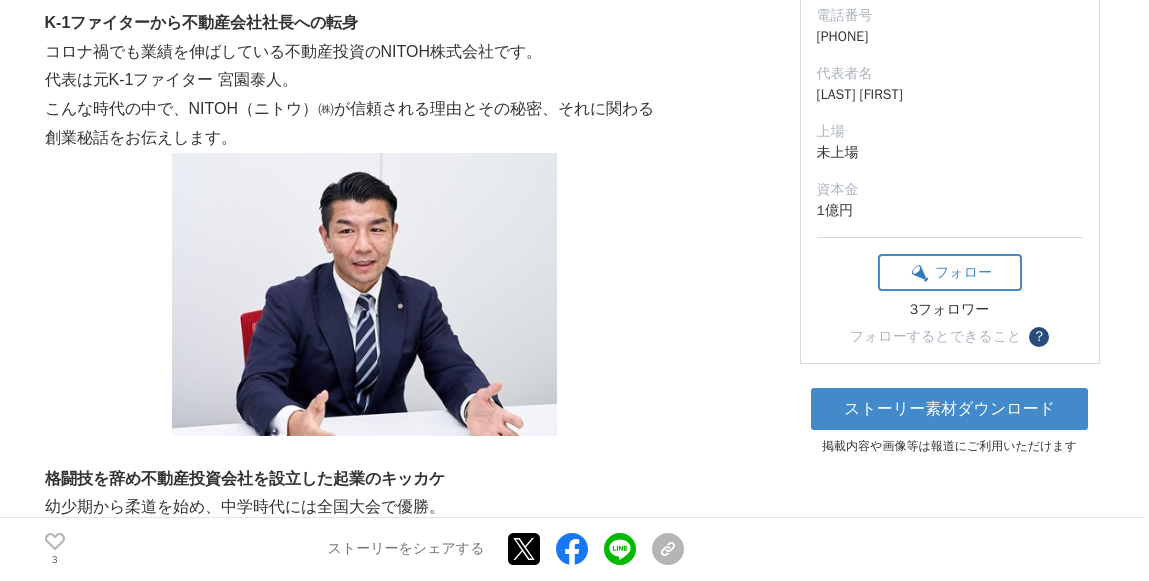 click at bounding box center (365, 294) 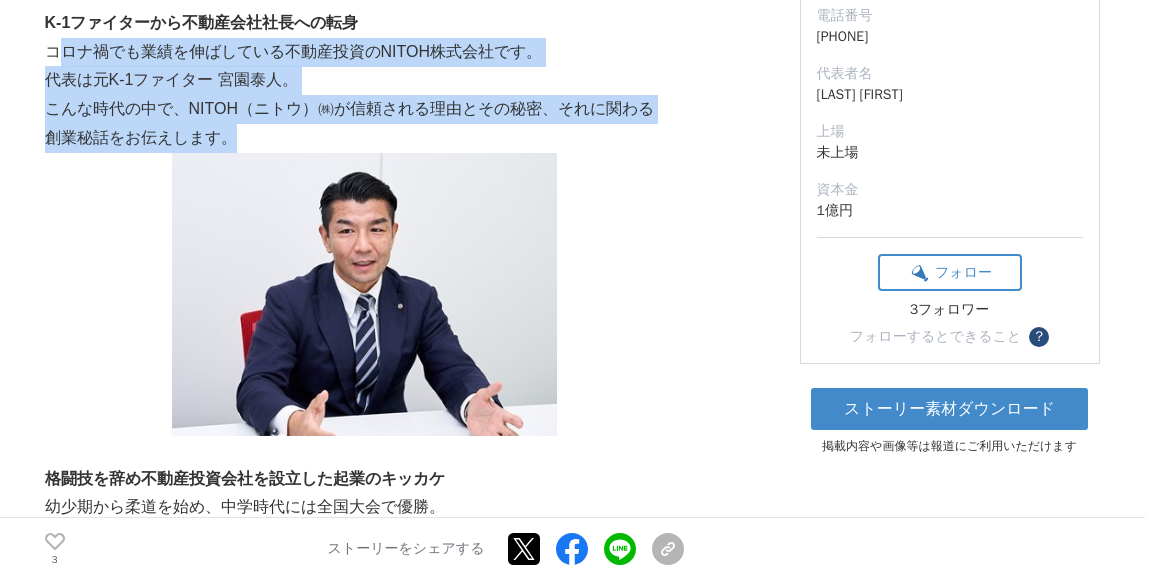 drag, startPoint x: 56, startPoint y: 60, endPoint x: 416, endPoint y: 136, distance: 367.93478 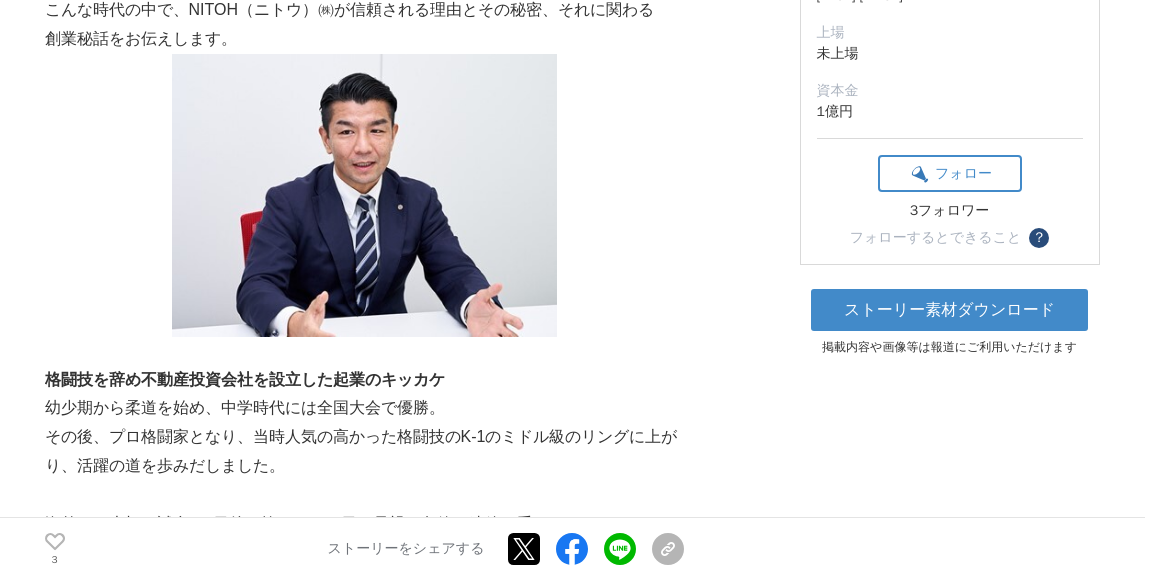 scroll, scrollTop: 467, scrollLeft: 0, axis: vertical 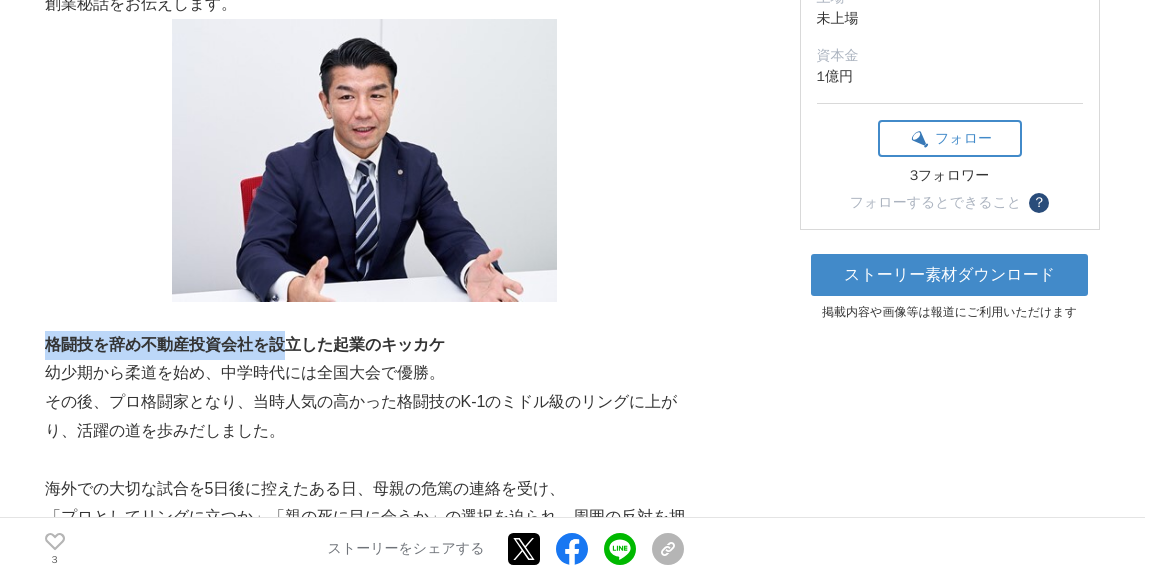 drag, startPoint x: 51, startPoint y: 347, endPoint x: 291, endPoint y: 351, distance: 240.03333 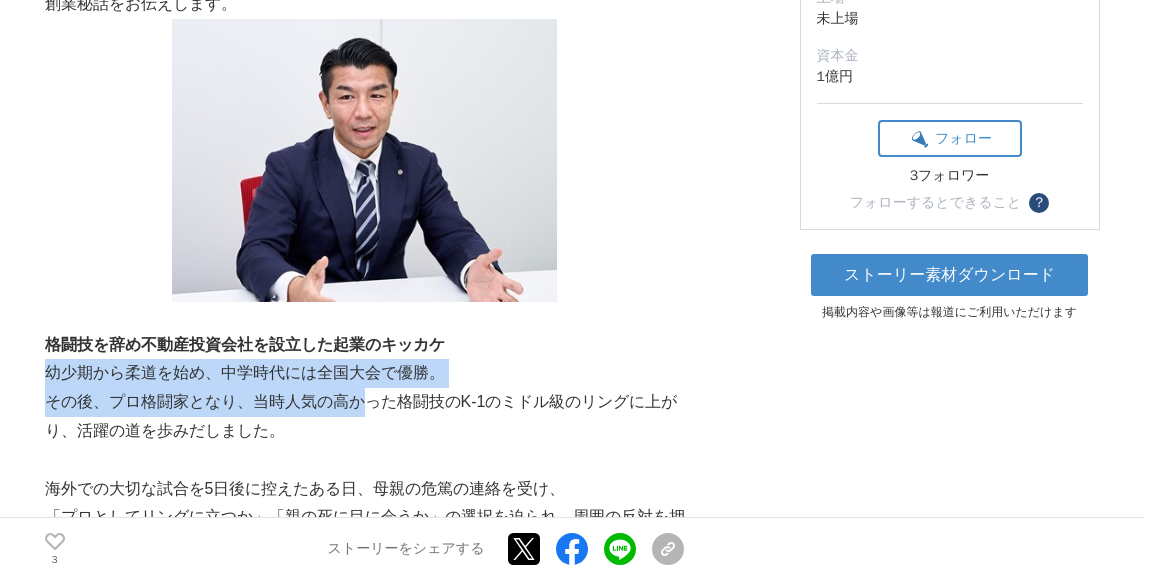 drag, startPoint x: 48, startPoint y: 377, endPoint x: 362, endPoint y: 399, distance: 314.76974 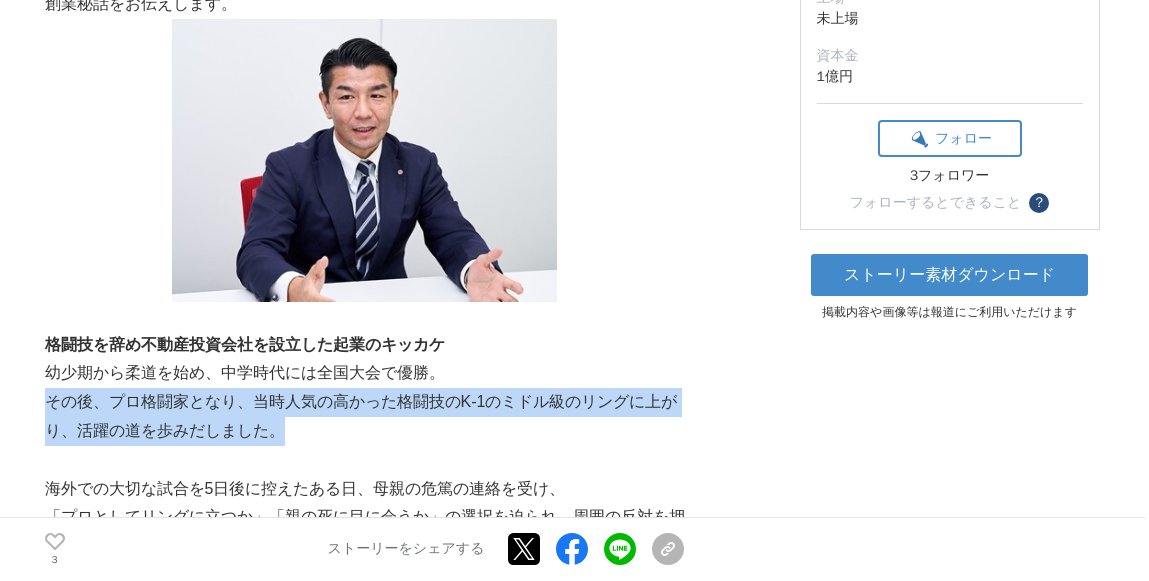 drag, startPoint x: 52, startPoint y: 404, endPoint x: 327, endPoint y: 418, distance: 275.35614 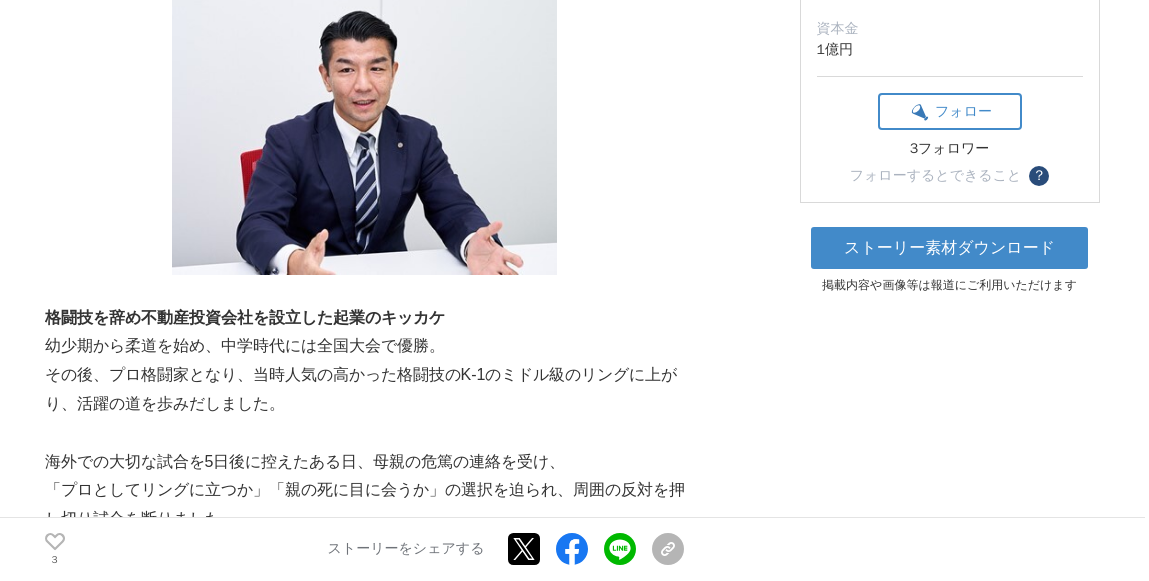 scroll, scrollTop: 500, scrollLeft: 0, axis: vertical 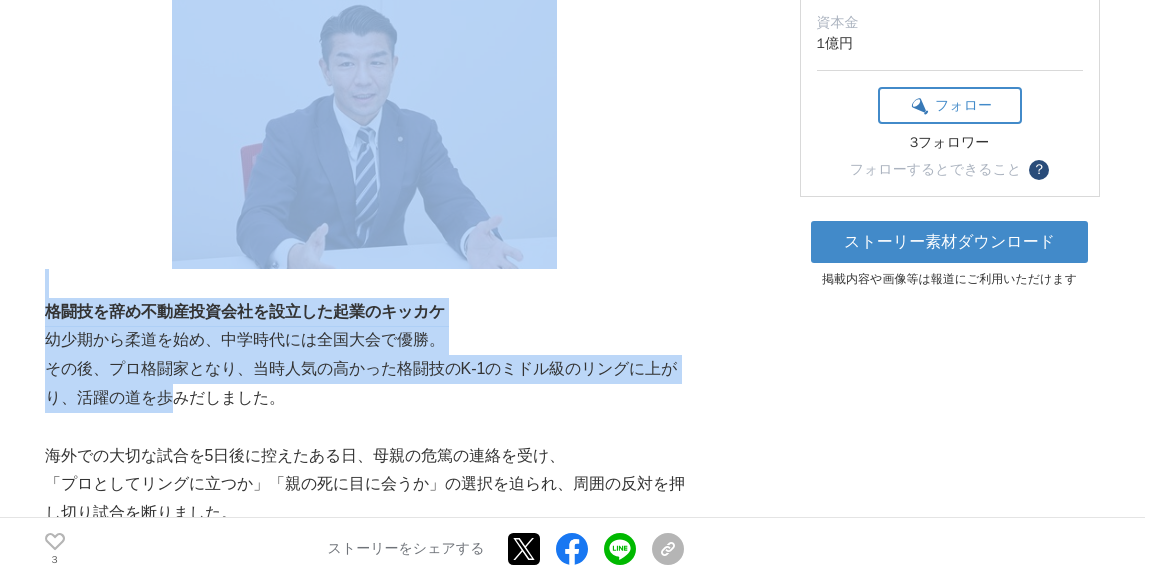 drag, startPoint x: 37, startPoint y: 402, endPoint x: 165, endPoint y: 411, distance: 128.31601 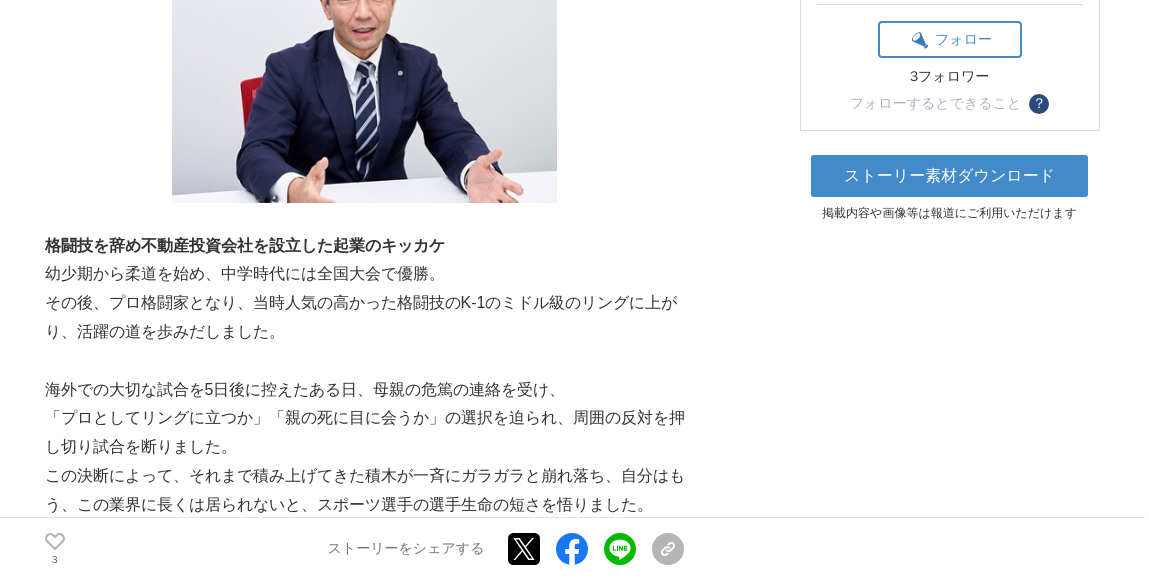 scroll, scrollTop: 567, scrollLeft: 0, axis: vertical 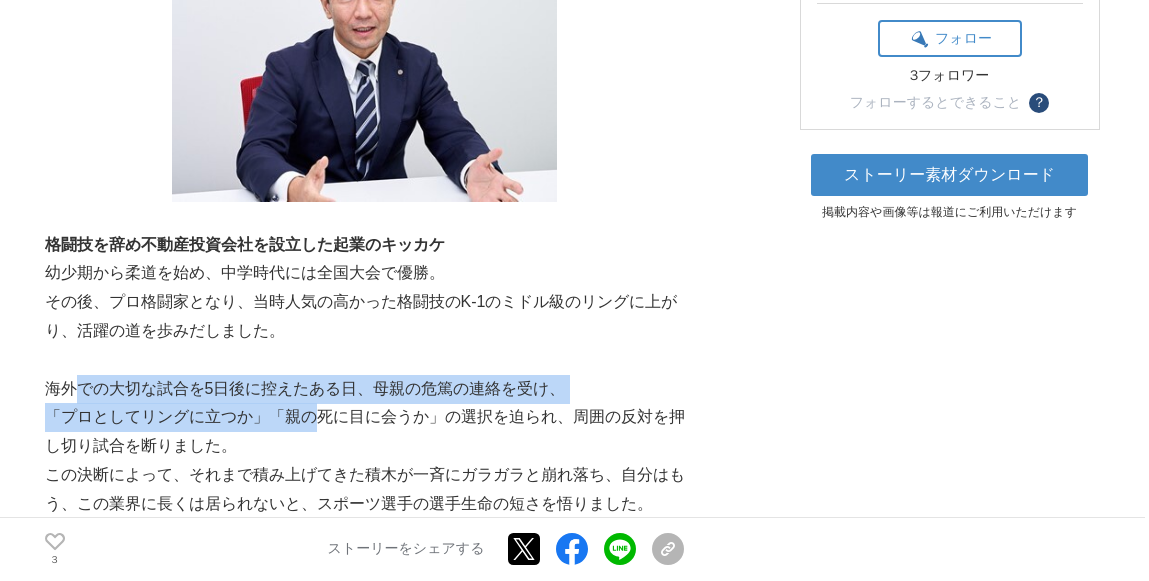 drag, startPoint x: 168, startPoint y: 393, endPoint x: 316, endPoint y: 406, distance: 148.56985 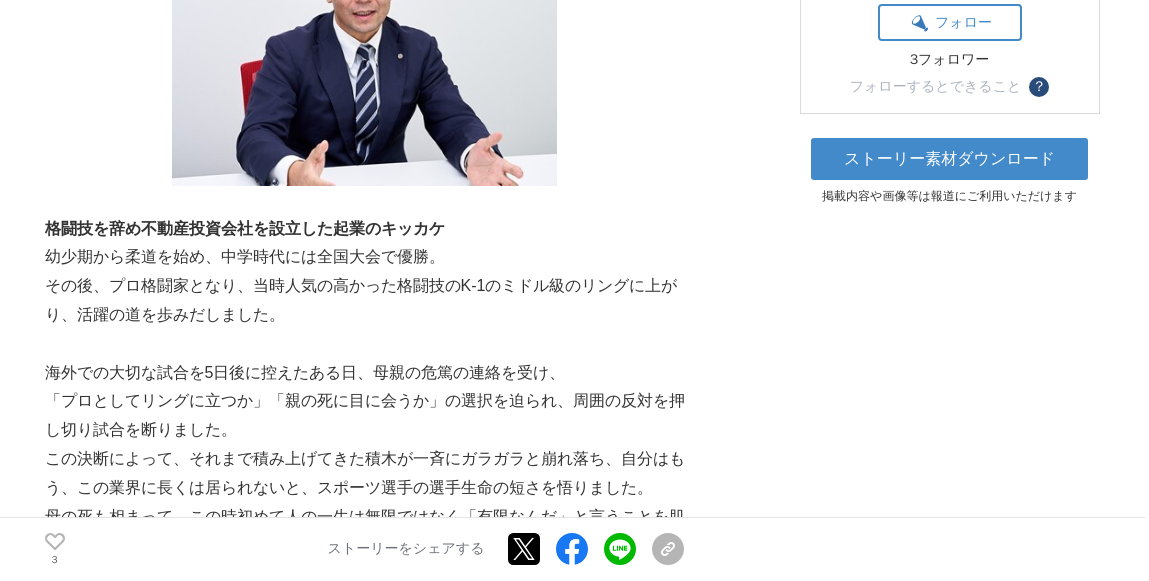 scroll, scrollTop: 600, scrollLeft: 0, axis: vertical 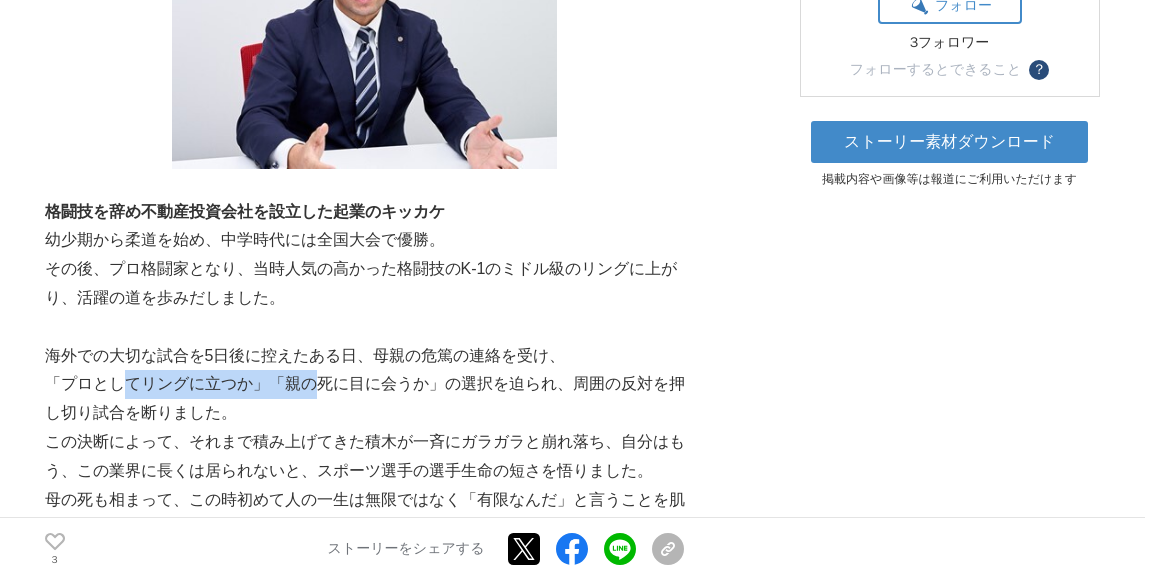 drag, startPoint x: 124, startPoint y: 394, endPoint x: 310, endPoint y: 391, distance: 186.02419 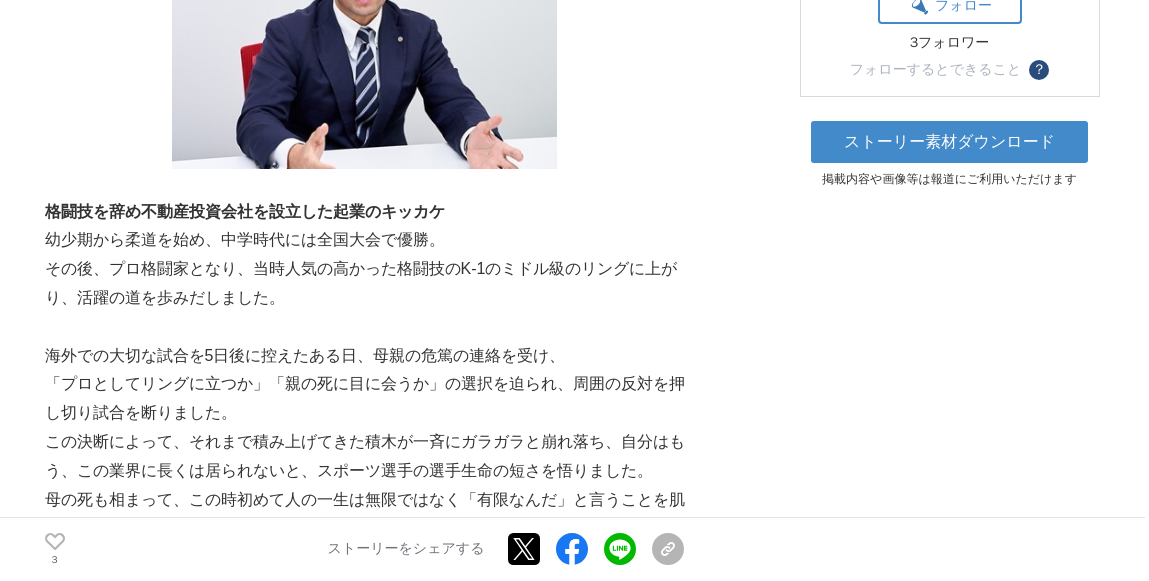 click on "元K-1 ファイターが不動産投資のNITOH（株）を創業した秘話
創業エピソード、
#創業エピソード、
#創業ストーリー
#起業
3 学び" at bounding box center (575, 2260) 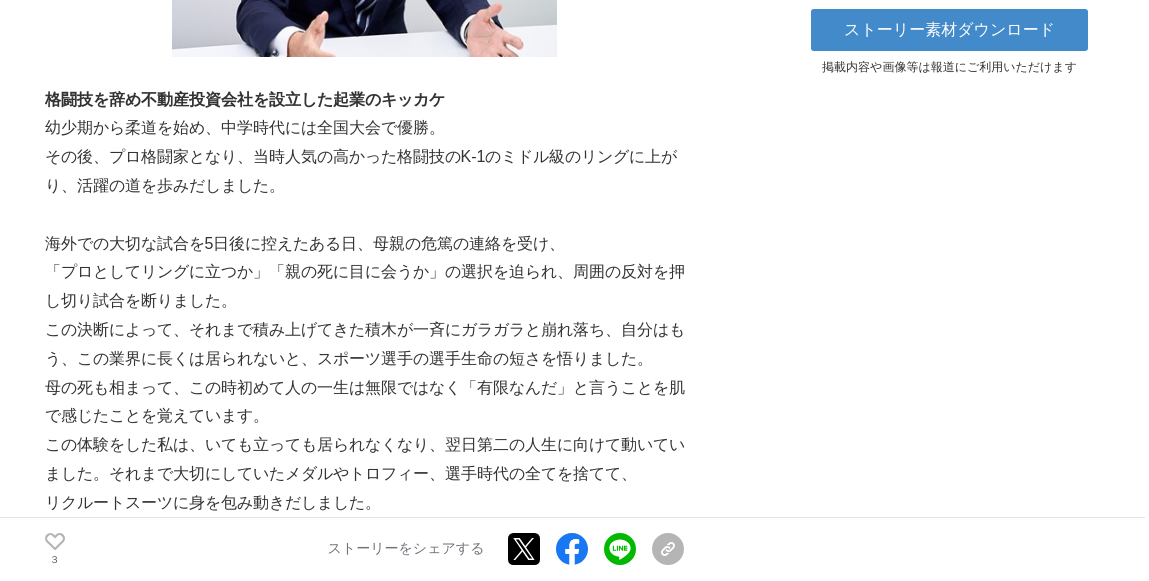 scroll, scrollTop: 733, scrollLeft: 0, axis: vertical 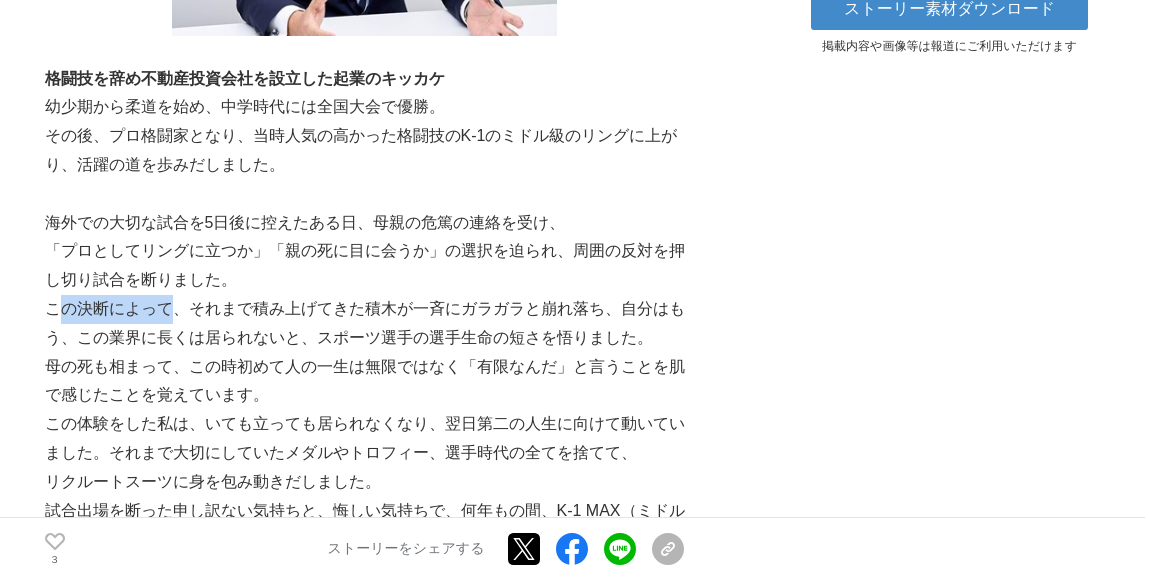 drag, startPoint x: 53, startPoint y: 314, endPoint x: 173, endPoint y: 317, distance: 120.03749 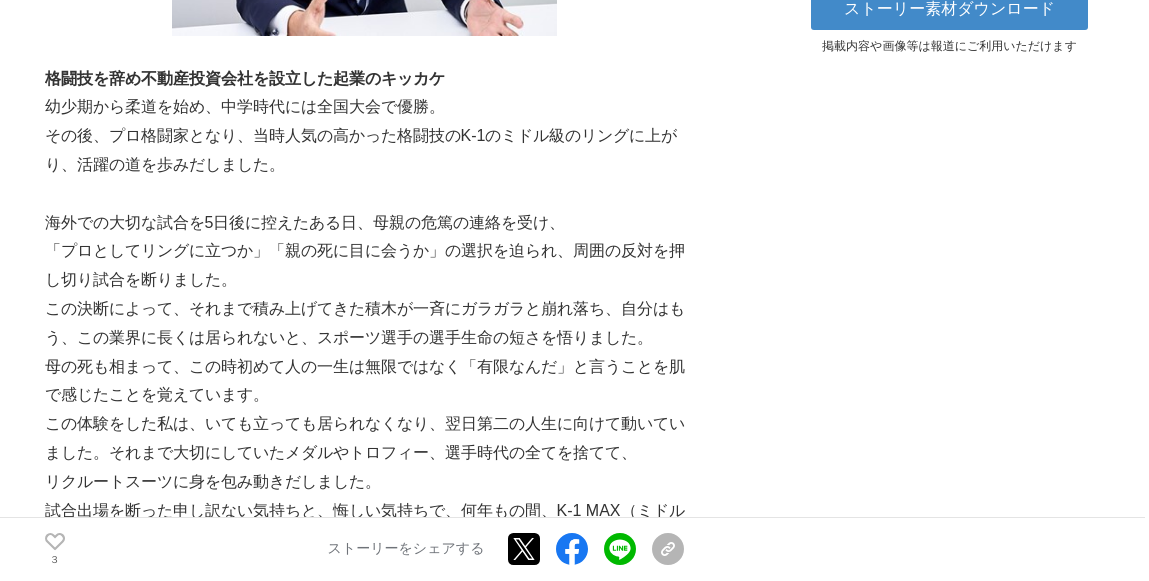 drag, startPoint x: 619, startPoint y: 412, endPoint x: 587, endPoint y: 411, distance: 32.01562 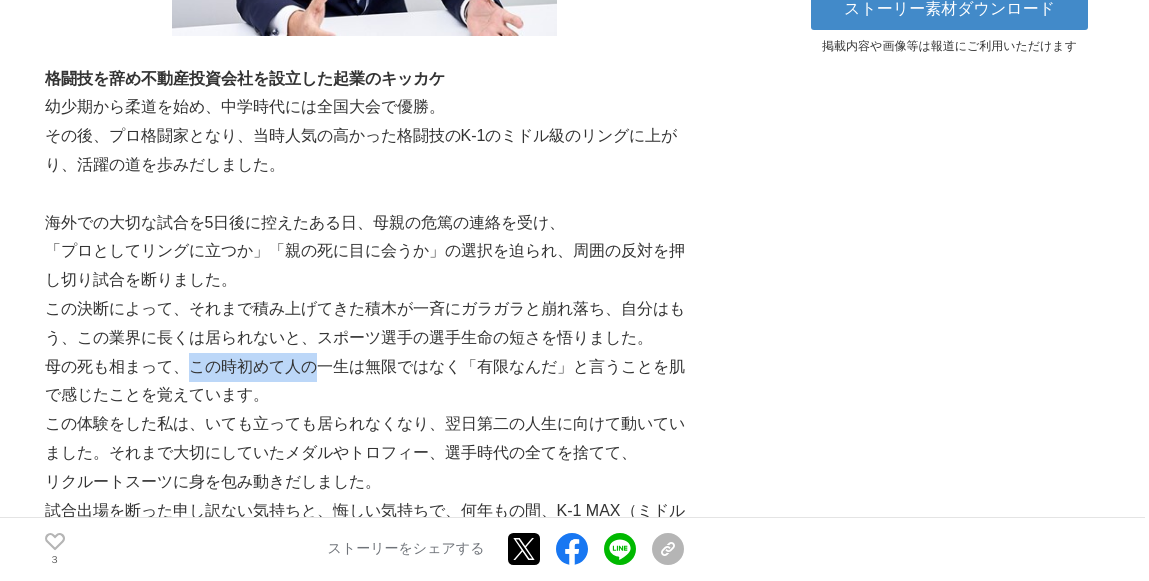 drag, startPoint x: 186, startPoint y: 366, endPoint x: 310, endPoint y: 377, distance: 124.486946 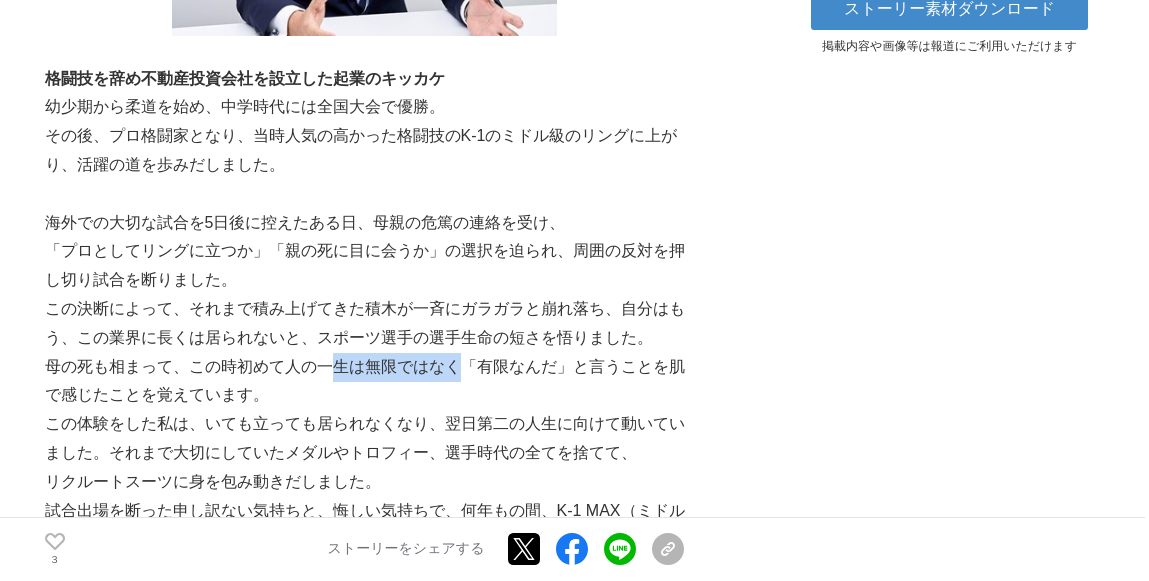 drag, startPoint x: 330, startPoint y: 371, endPoint x: 462, endPoint y: 381, distance: 132.37825 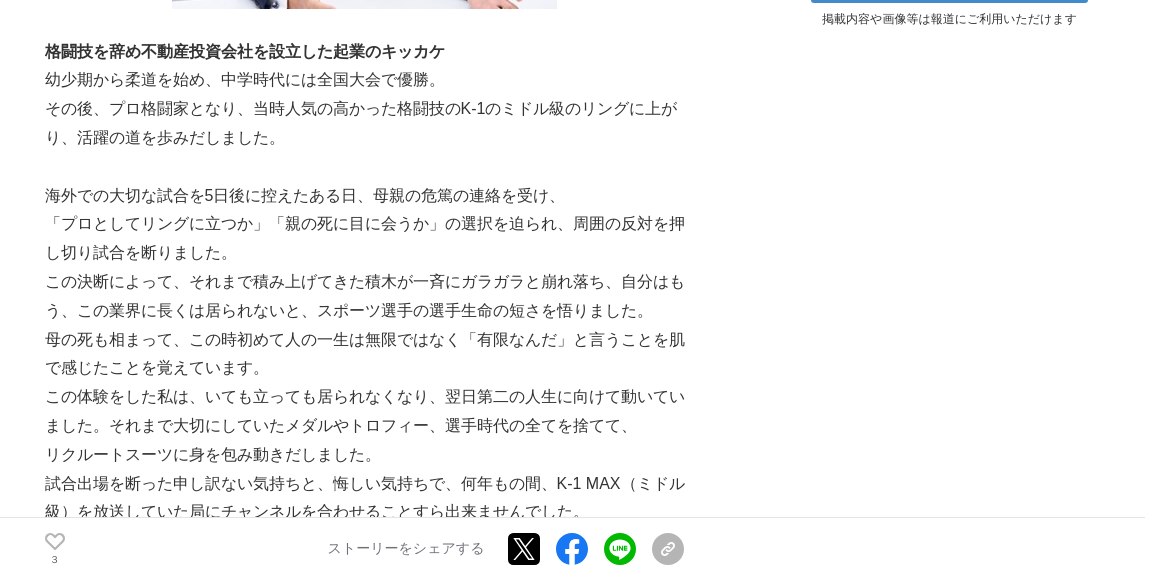 scroll, scrollTop: 800, scrollLeft: 0, axis: vertical 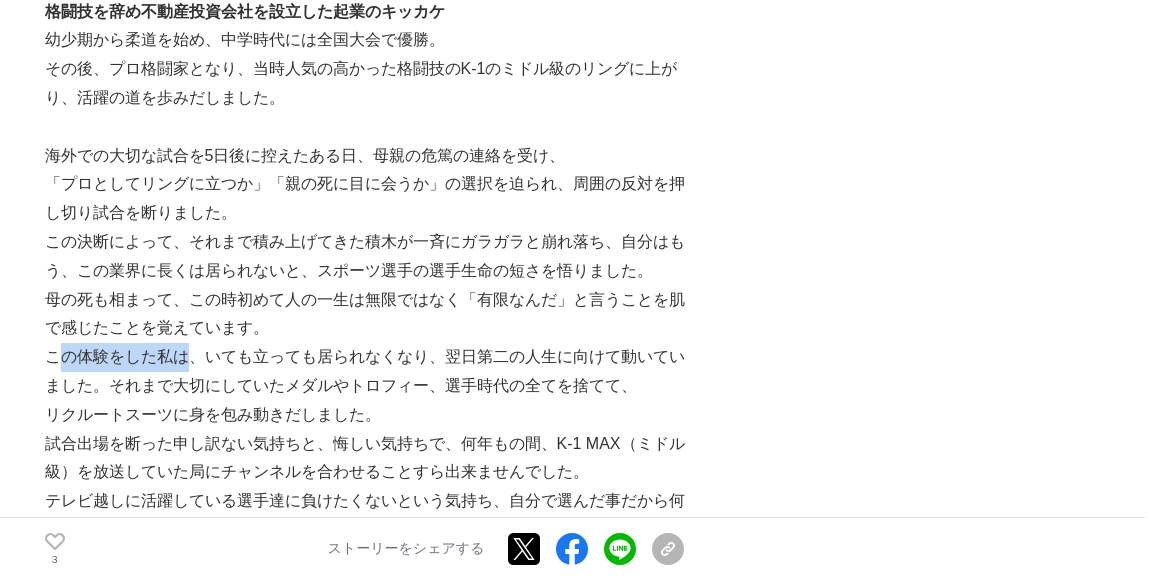 drag, startPoint x: 53, startPoint y: 365, endPoint x: 193, endPoint y: 370, distance: 140.08926 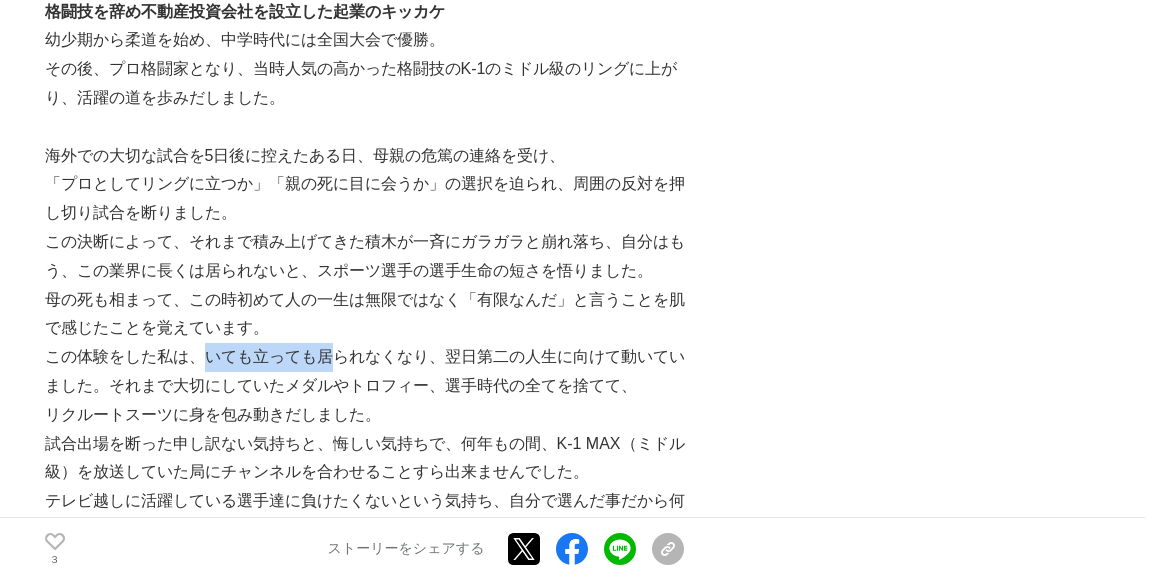 drag, startPoint x: 208, startPoint y: 369, endPoint x: 337, endPoint y: 367, distance: 129.0155 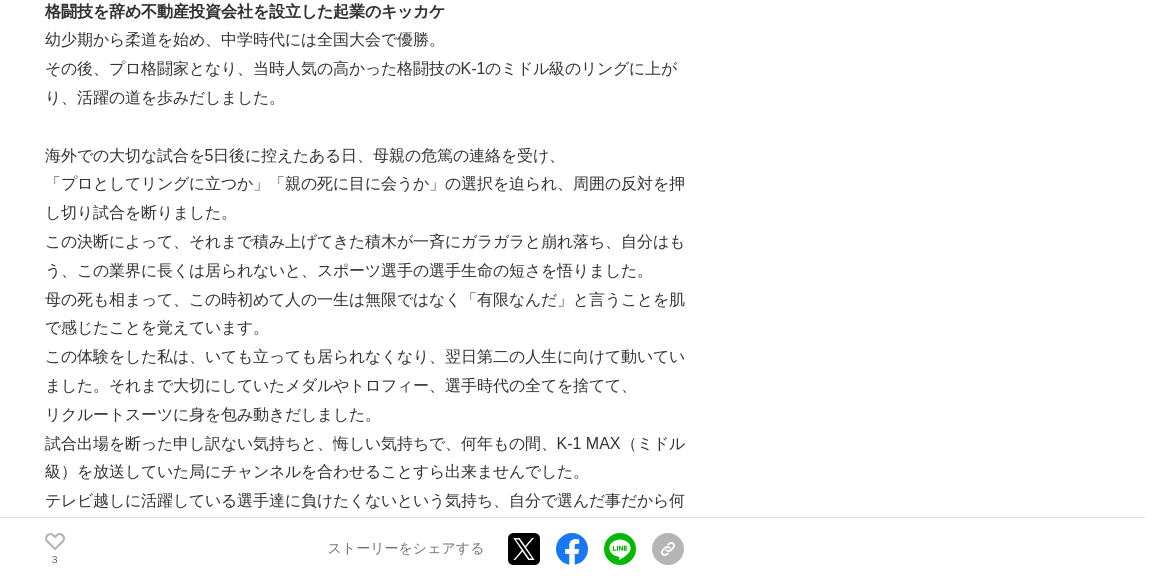 click on "リクルートスーツに身を包み動きだしました。" at bounding box center (365, 415) 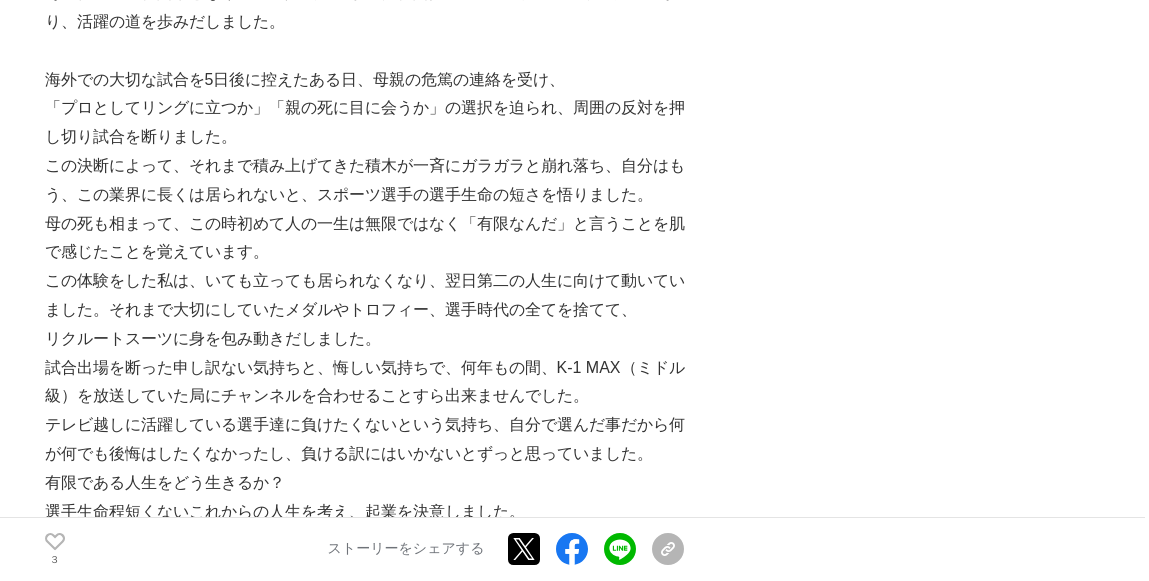 scroll, scrollTop: 900, scrollLeft: 0, axis: vertical 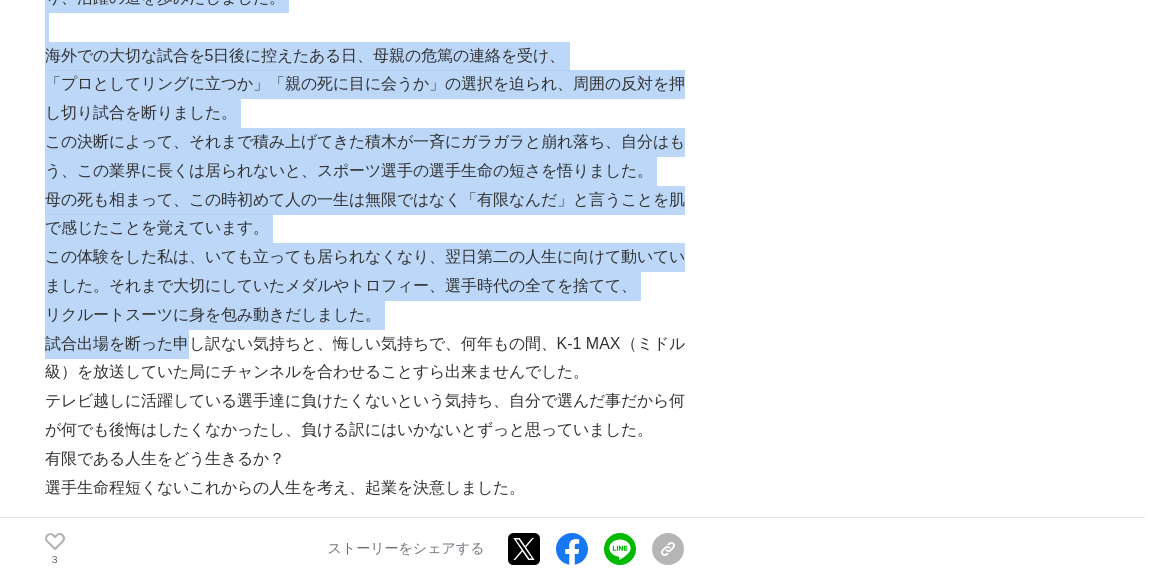 drag, startPoint x: 39, startPoint y: 347, endPoint x: 185, endPoint y: 343, distance: 146.05478 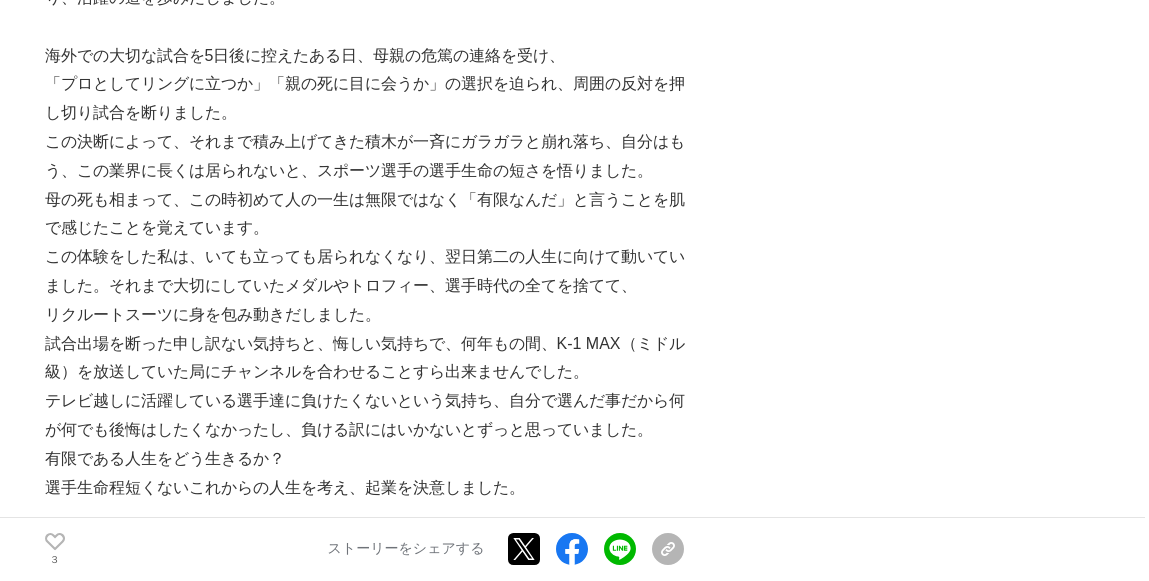 click on "試合出場を断った申し訳ない気持ちと、悔しい気持ちで、何年もの間、K-1 MAX（ミドル級）を放送していた局にチャンネルを合わせることすら出来ませんでした。" at bounding box center [365, 359] 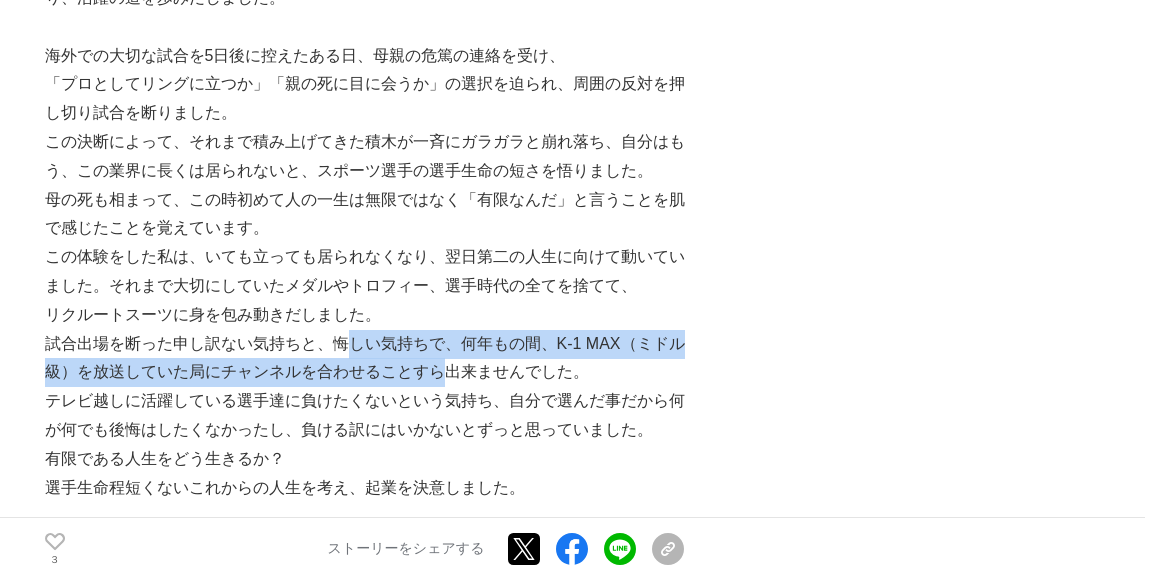 drag, startPoint x: 340, startPoint y: 344, endPoint x: 436, endPoint y: 380, distance: 102.528046 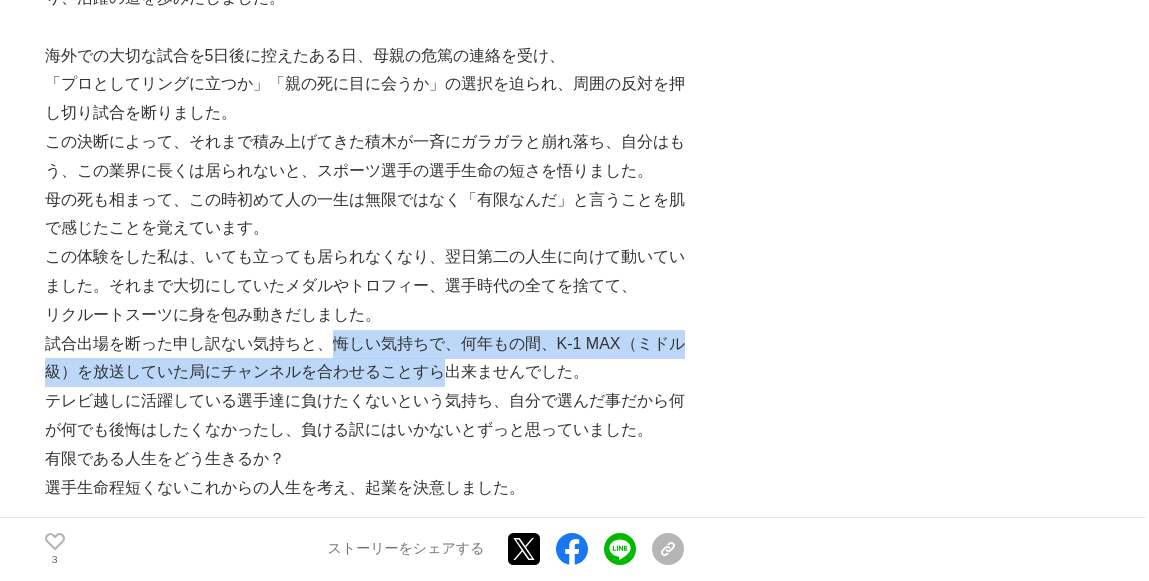 drag, startPoint x: 324, startPoint y: 344, endPoint x: 449, endPoint y: 373, distance: 128.31992 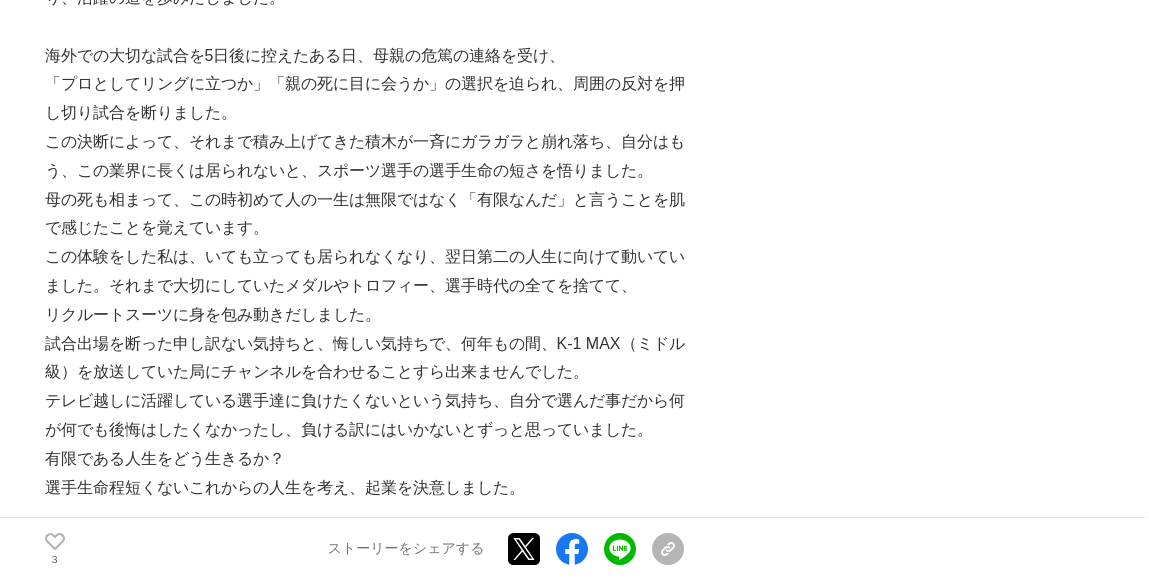 click on "試合出場を断った申し訳ない気持ちと、悔しい気持ちで、何年もの間、K-1 MAX（ミドル級）を放送していた局にチャンネルを合わせることすら出来ませんでした。" at bounding box center [365, 359] 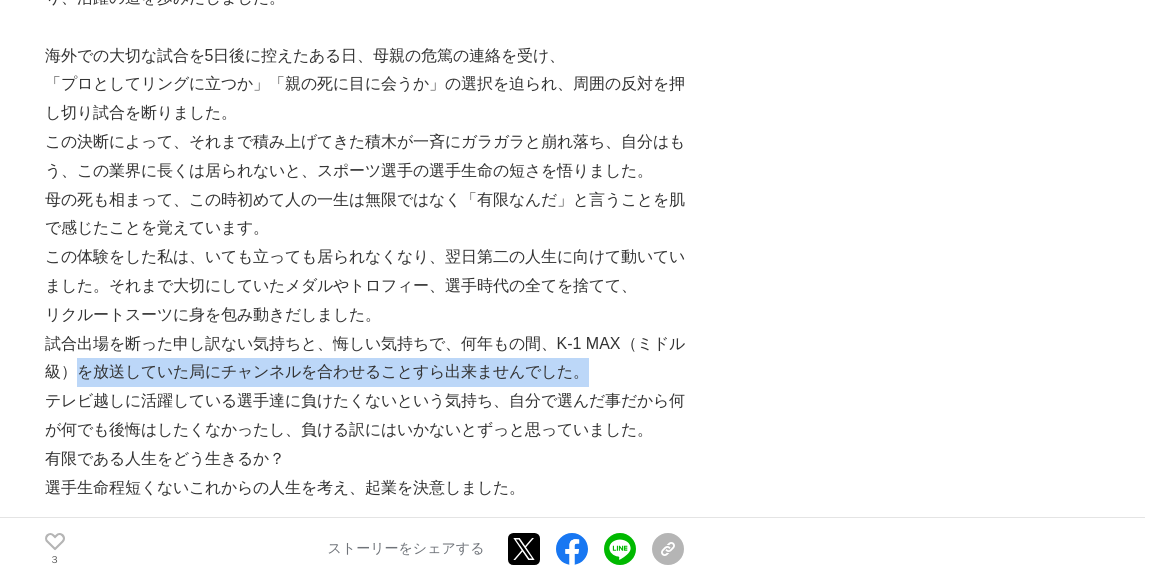 drag, startPoint x: 89, startPoint y: 376, endPoint x: 579, endPoint y: 379, distance: 490.0092 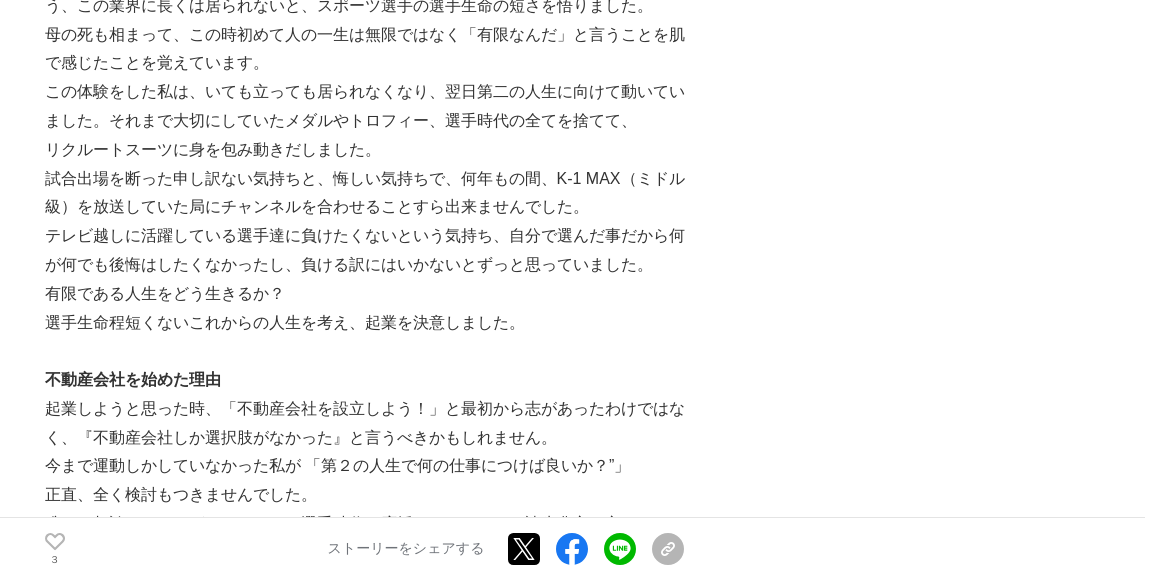 scroll, scrollTop: 1167, scrollLeft: 0, axis: vertical 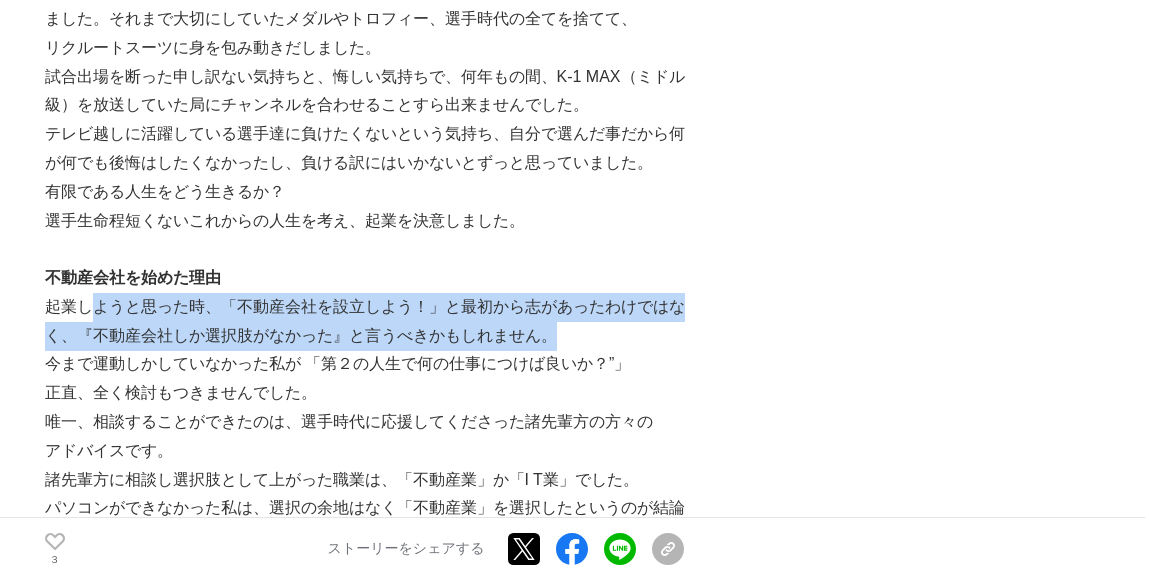 drag, startPoint x: 166, startPoint y: 306, endPoint x: 637, endPoint y: 326, distance: 471.42444 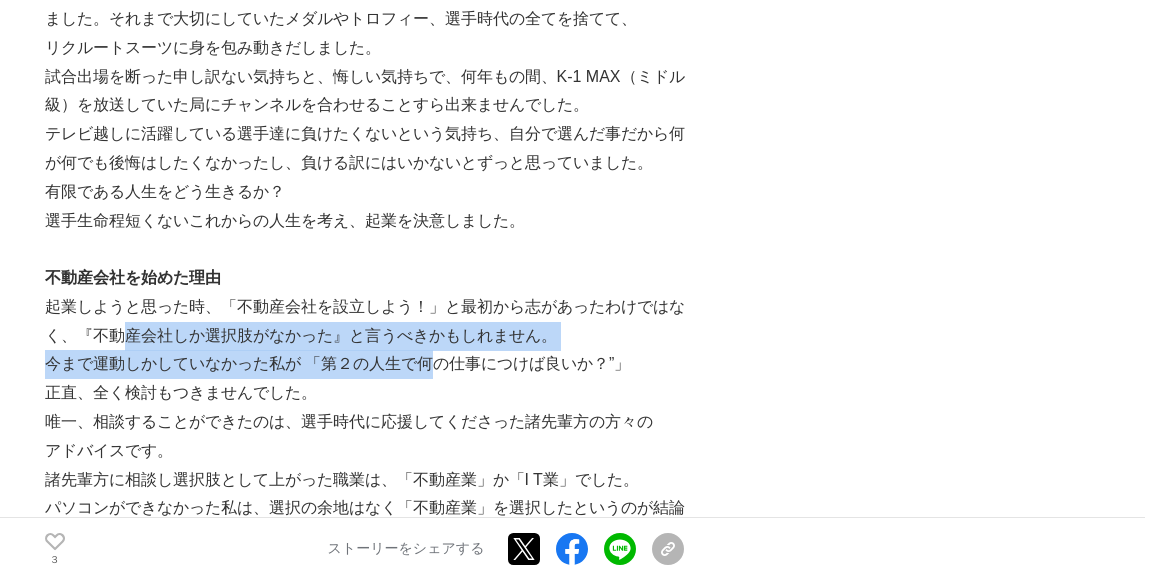 drag, startPoint x: 114, startPoint y: 342, endPoint x: 437, endPoint y: 355, distance: 323.2615 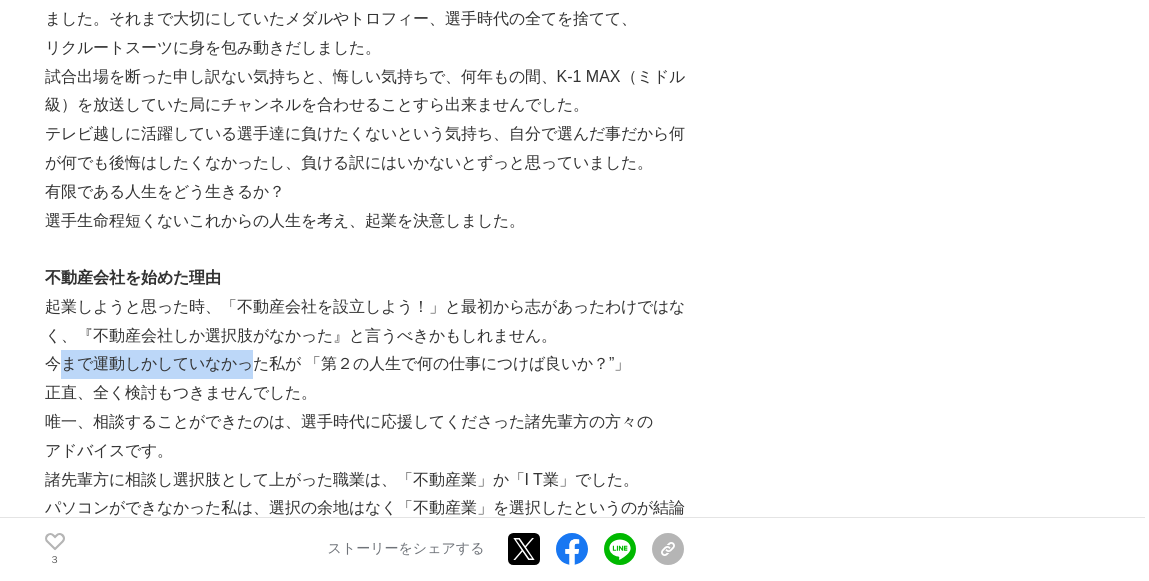 drag, startPoint x: 60, startPoint y: 370, endPoint x: 257, endPoint y: 372, distance: 197.01015 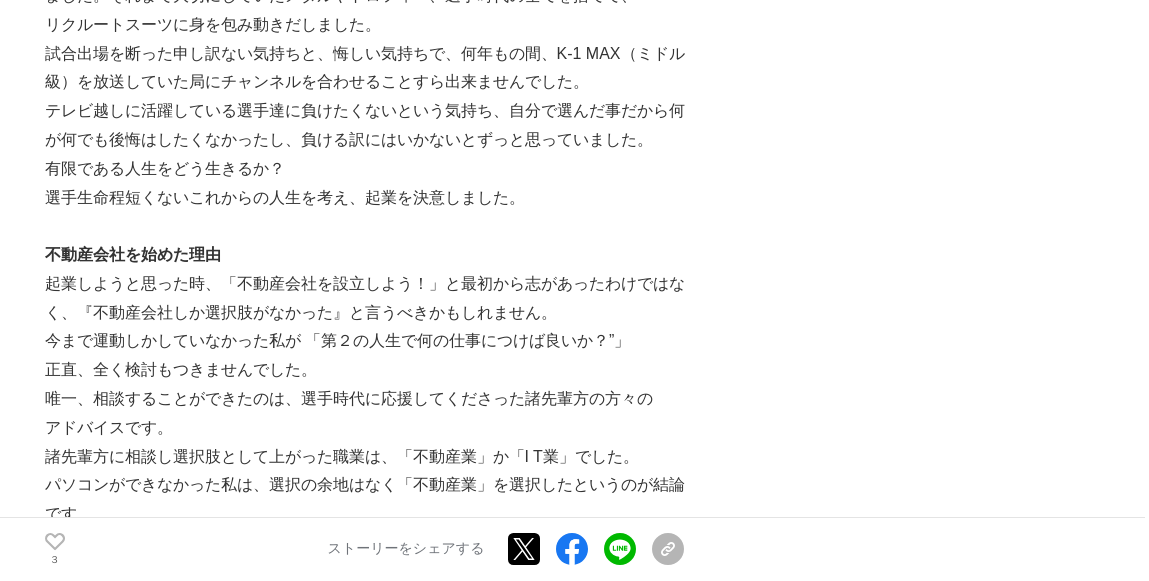 scroll, scrollTop: 1200, scrollLeft: 0, axis: vertical 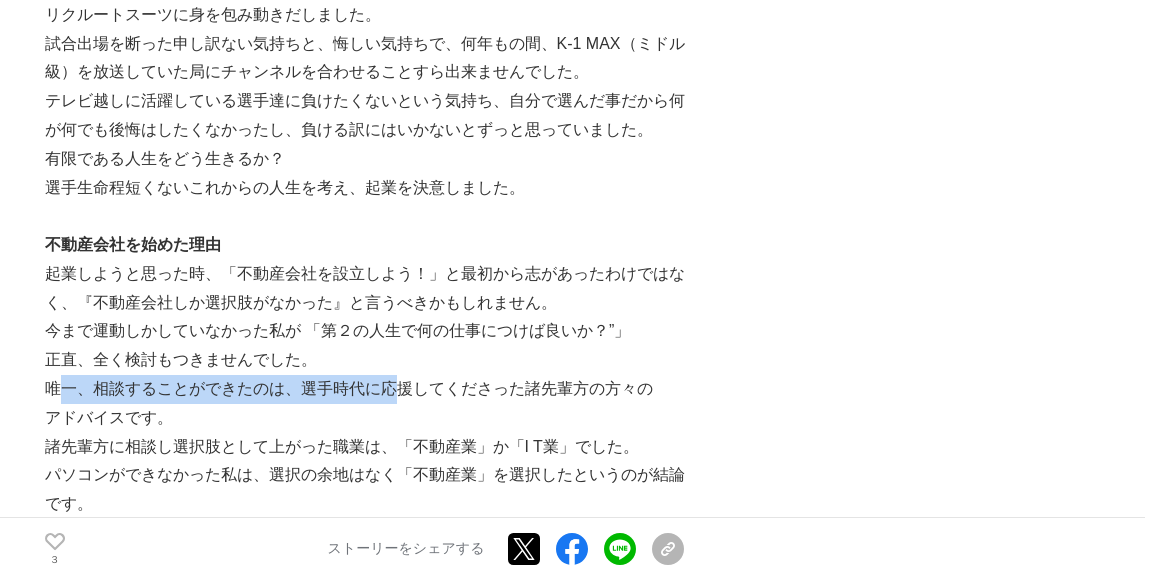 drag, startPoint x: 54, startPoint y: 387, endPoint x: 402, endPoint y: 389, distance: 348.00574 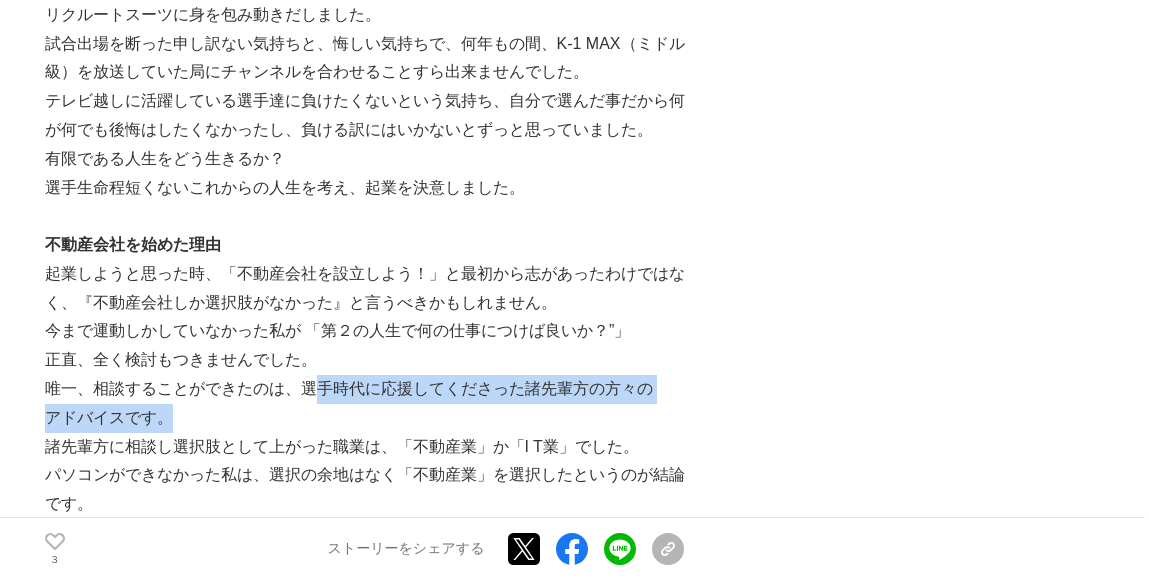 drag, startPoint x: 315, startPoint y: 395, endPoint x: 558, endPoint y: 408, distance: 243.34749 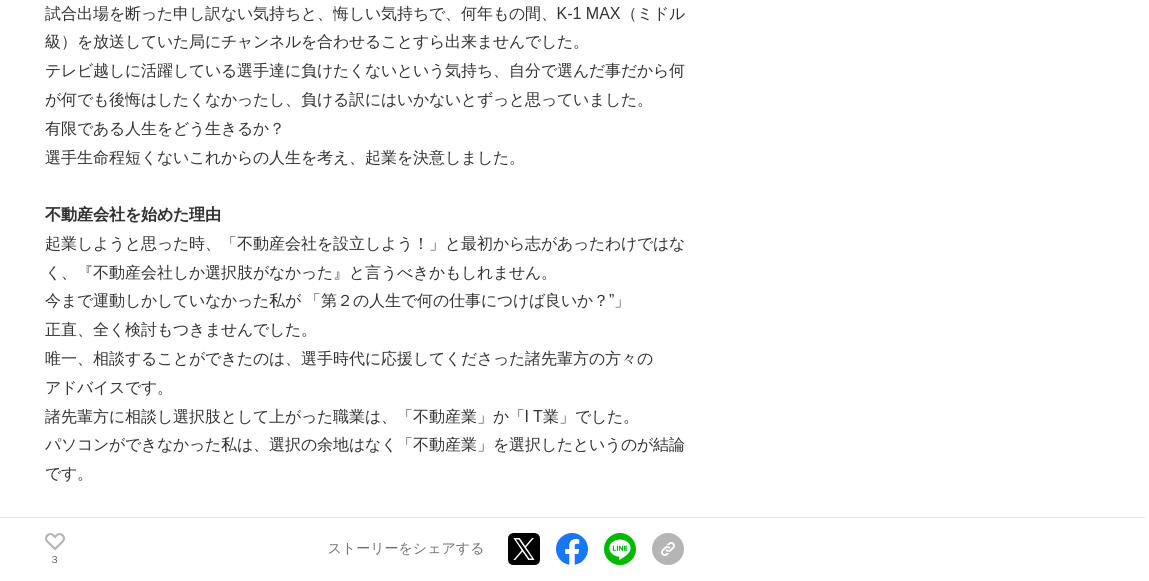 scroll, scrollTop: 1267, scrollLeft: 0, axis: vertical 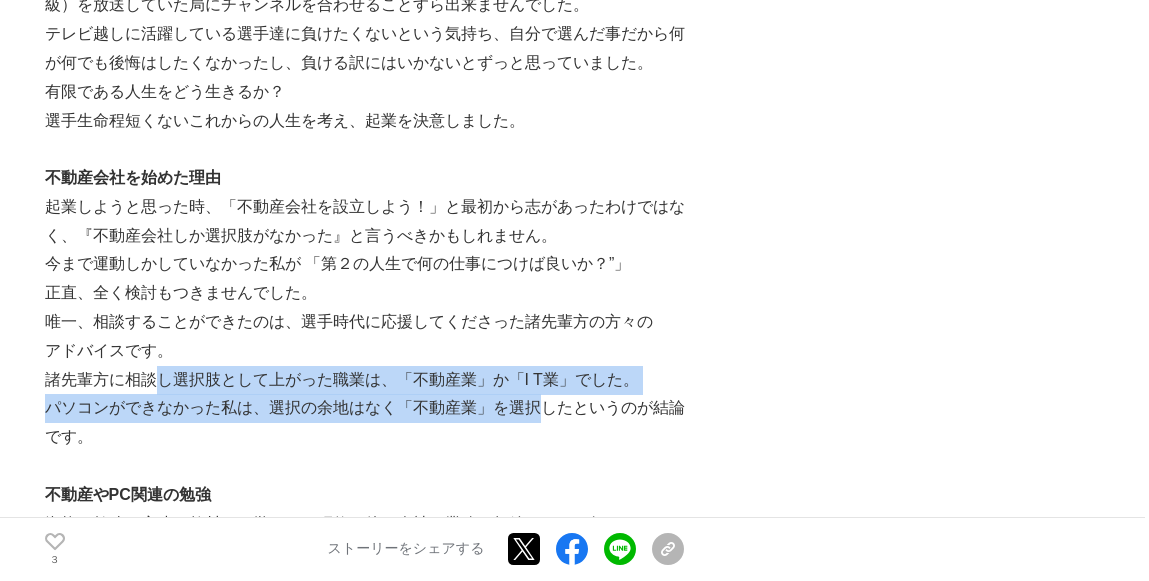 drag, startPoint x: 155, startPoint y: 389, endPoint x: 546, endPoint y: 395, distance: 391.04602 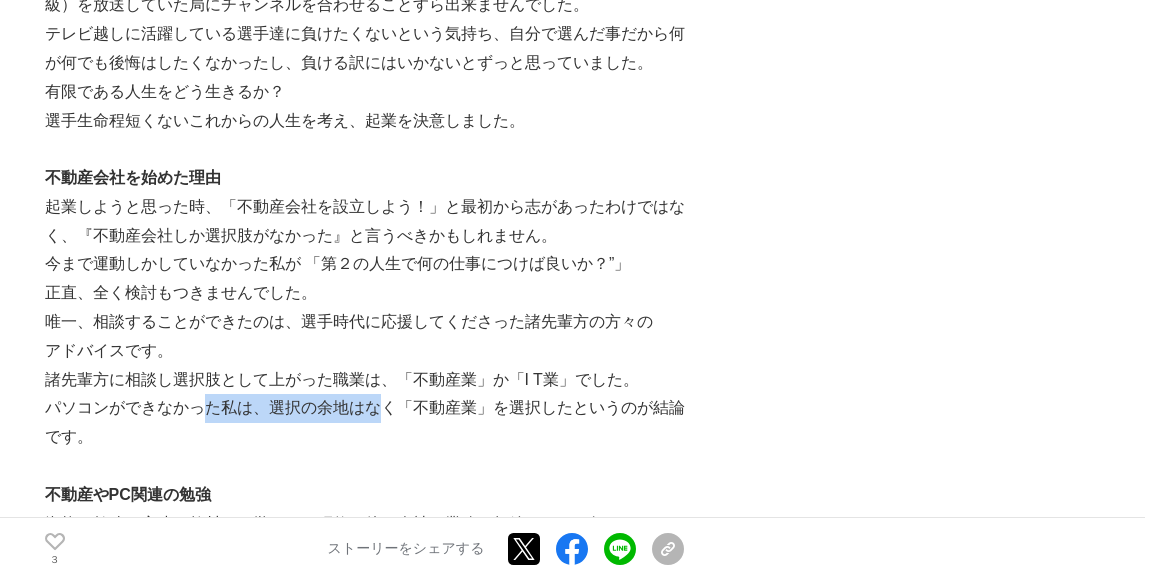 drag, startPoint x: 213, startPoint y: 408, endPoint x: 378, endPoint y: 418, distance: 165.30275 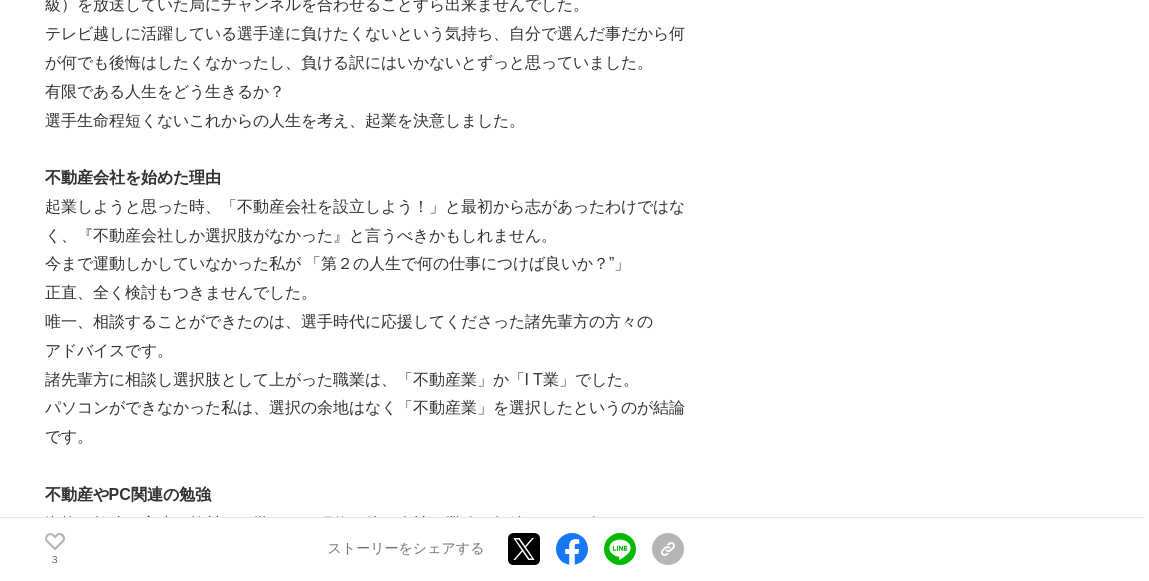 click on "元K-1 ファイターが不動産投資のNITOH（株）を創業した秘話
創業エピソード、
#創業エピソード、
#創業ストーリー
#起業" at bounding box center (574, 1633) 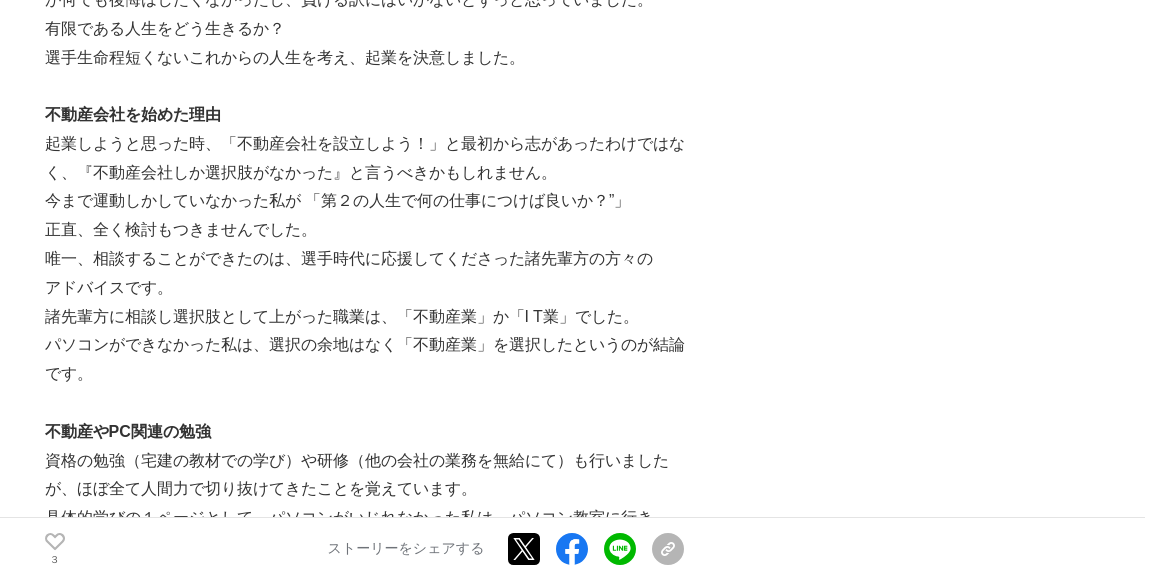 scroll, scrollTop: 1567, scrollLeft: 0, axis: vertical 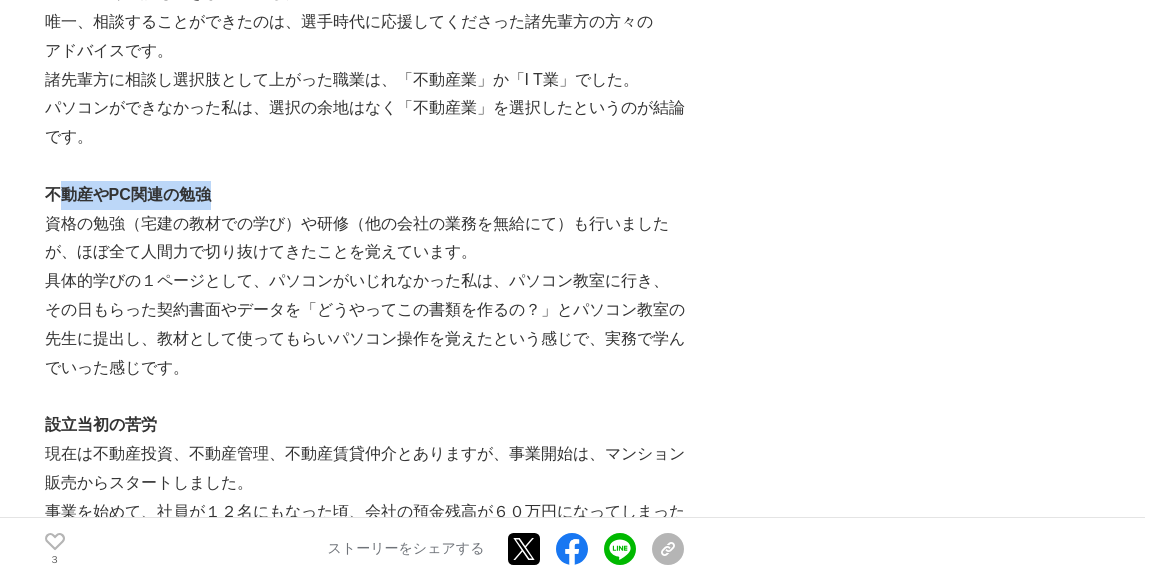 drag, startPoint x: 59, startPoint y: 198, endPoint x: 283, endPoint y: 202, distance: 224.0357 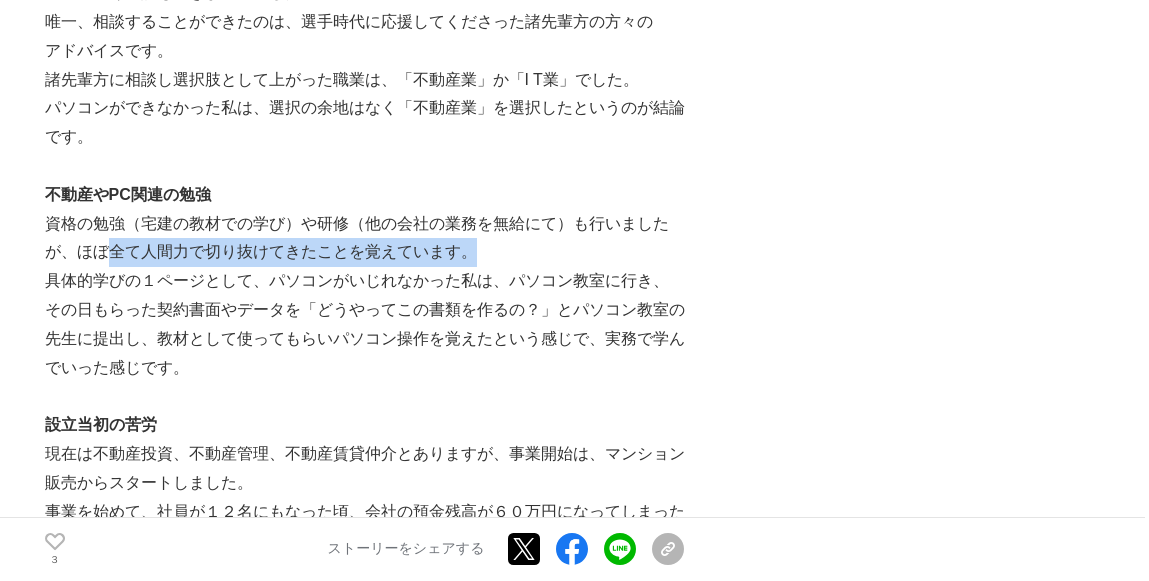 drag, startPoint x: 112, startPoint y: 252, endPoint x: 473, endPoint y: 254, distance: 361.00555 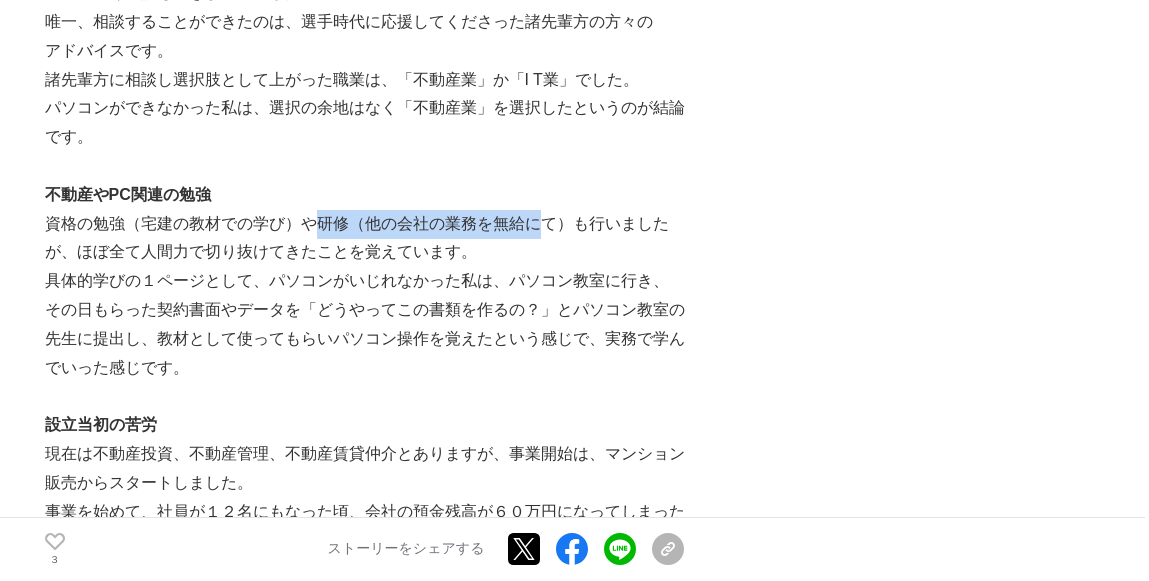drag, startPoint x: 324, startPoint y: 227, endPoint x: 533, endPoint y: 235, distance: 209.15306 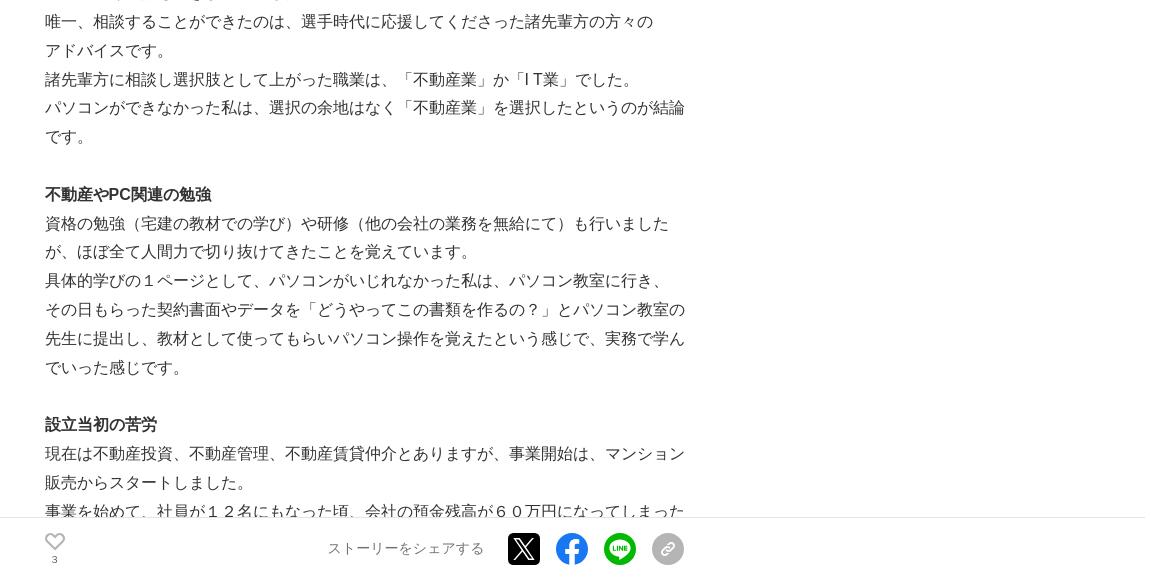 click on "資格の勉強（宅建の教材での学び）や研修（他の会社の業務を無給にて）も行いましたが、ほぼ全て人間力で切り抜けてきたことを覚えています。" at bounding box center (365, 239) 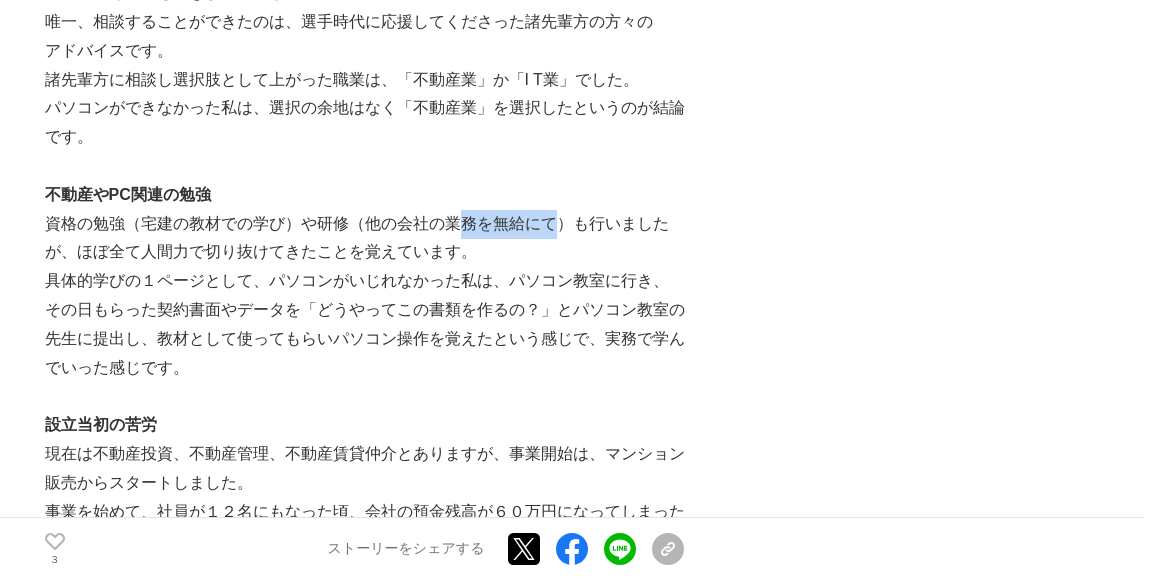 drag, startPoint x: 468, startPoint y: 227, endPoint x: 558, endPoint y: 231, distance: 90.088844 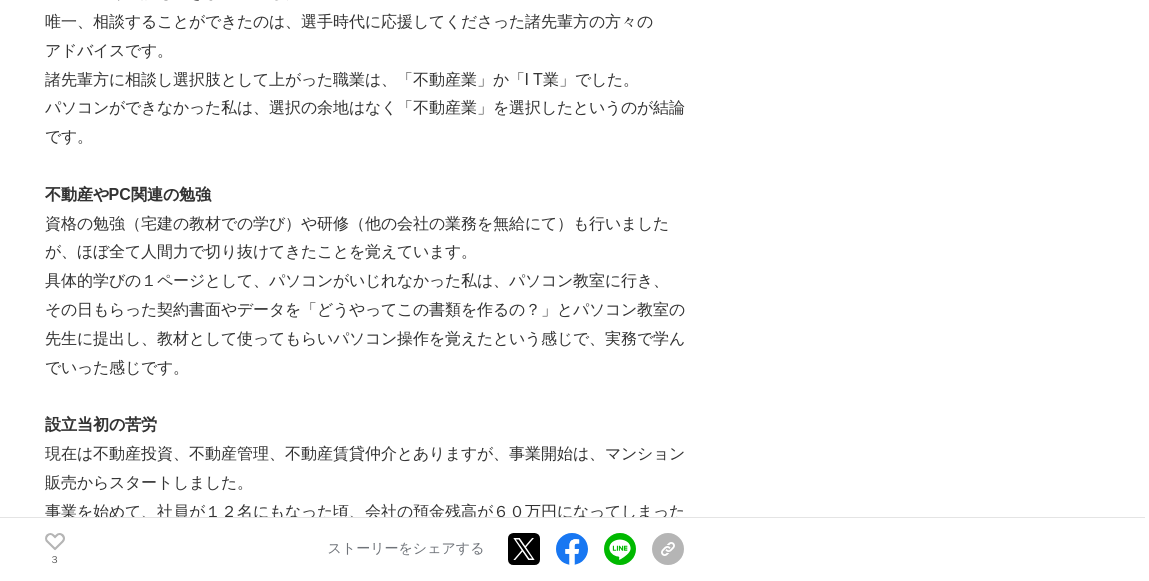 click on "元K-1 ファイターが不動産投資のNITOH（株）を創業した秘話
創業エピソード、
#創業エピソード、
#創業ストーリー
#起業
3 学び" at bounding box center [575, 1293] 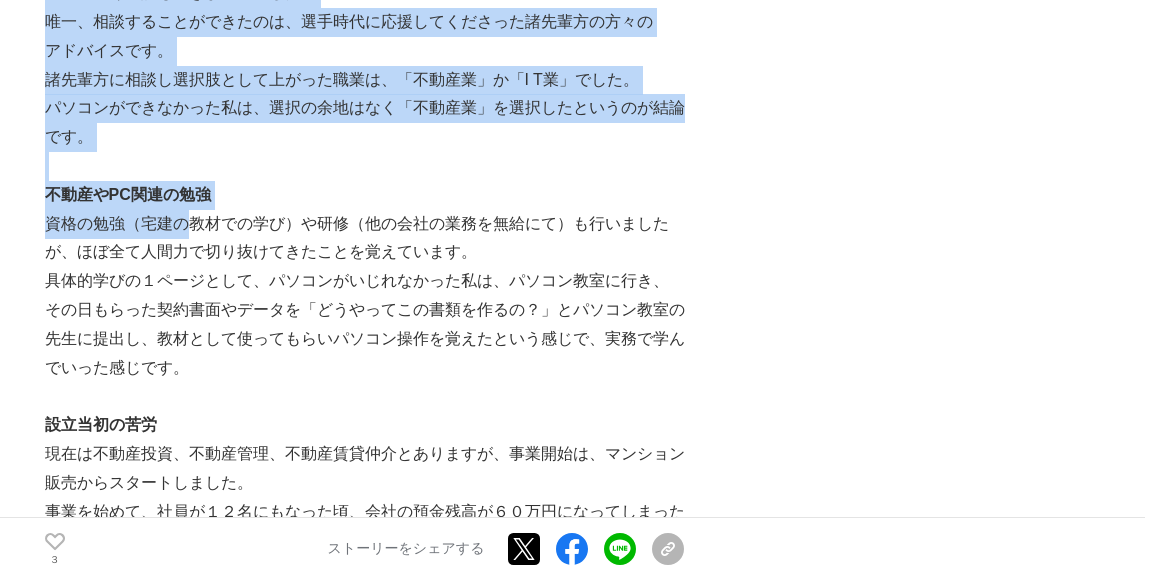 drag, startPoint x: 41, startPoint y: 226, endPoint x: 190, endPoint y: 225, distance: 149.00336 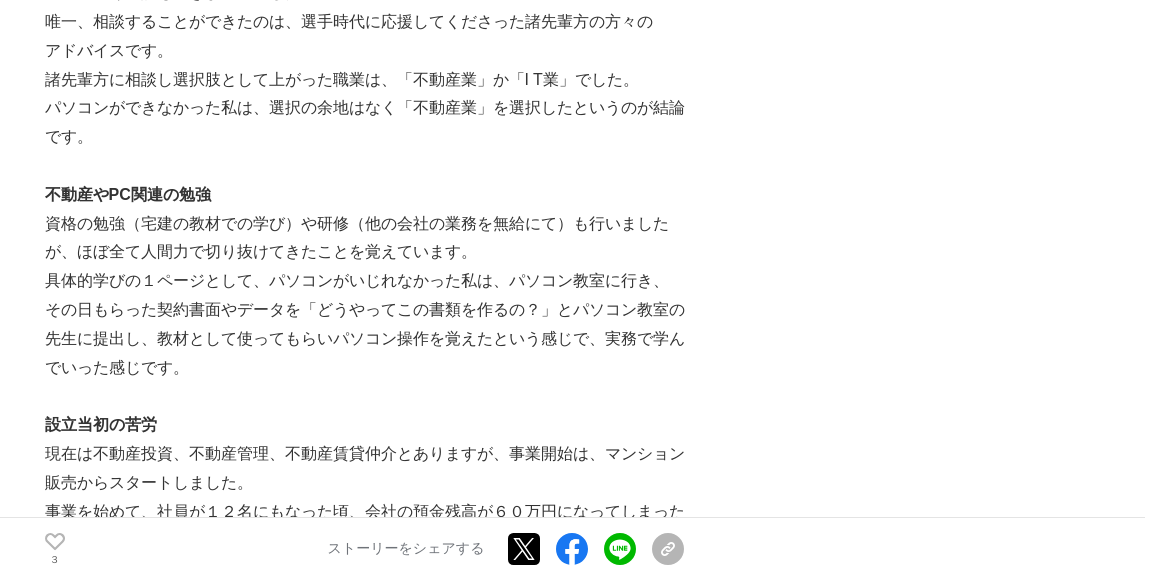 scroll, scrollTop: 1600, scrollLeft: 0, axis: vertical 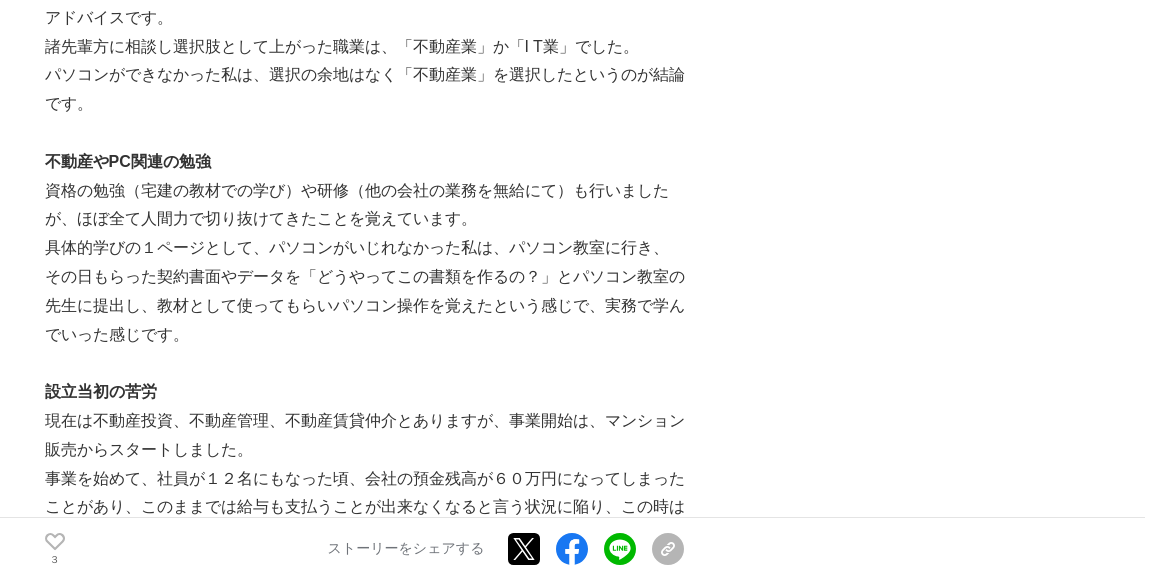 drag, startPoint x: 688, startPoint y: 362, endPoint x: 668, endPoint y: 357, distance: 20.615528 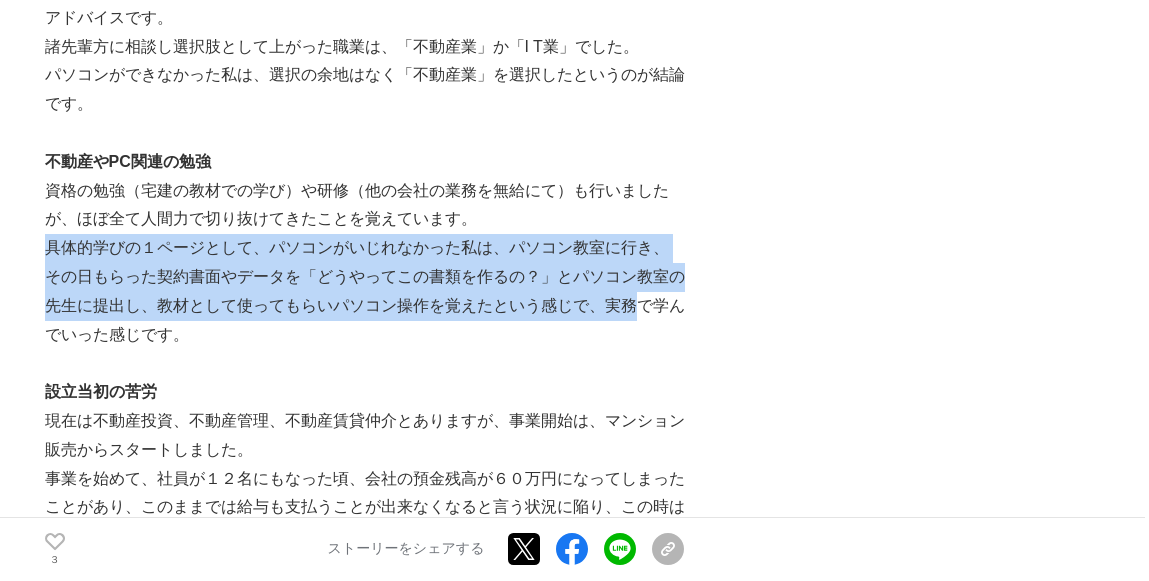 drag, startPoint x: 50, startPoint y: 245, endPoint x: 635, endPoint y: 308, distance: 588.3825 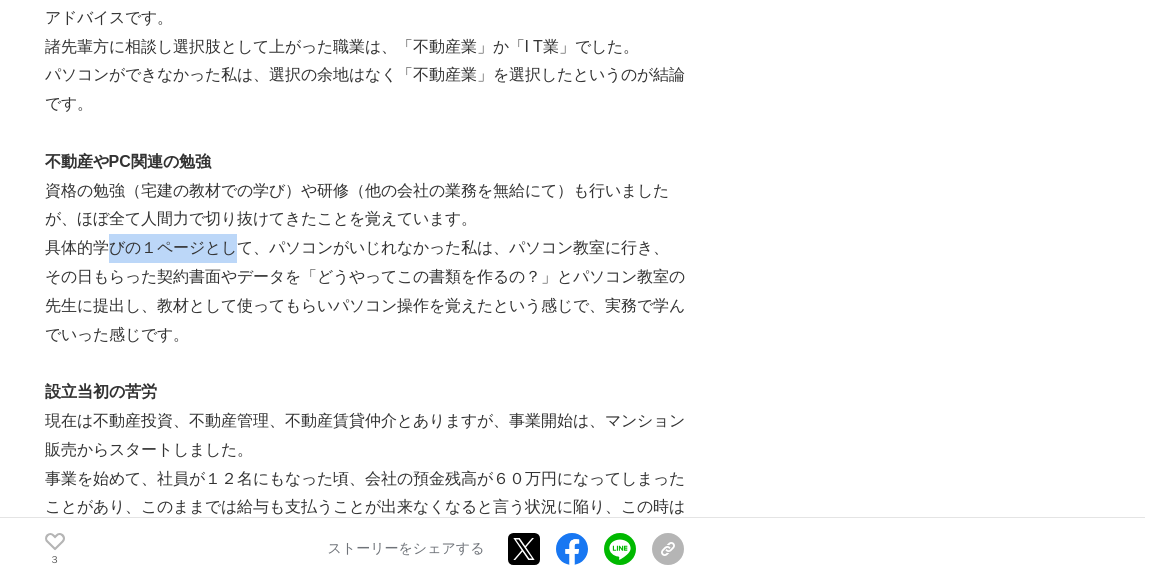 drag, startPoint x: 106, startPoint y: 253, endPoint x: 230, endPoint y: 257, distance: 124.0645 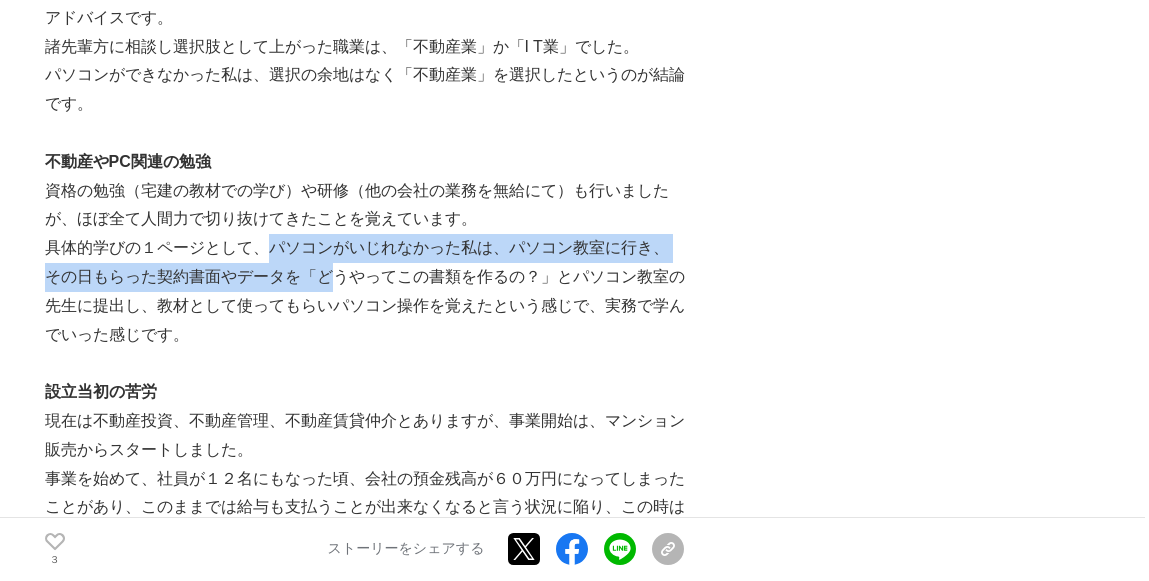 drag, startPoint x: 268, startPoint y: 253, endPoint x: 327, endPoint y: 283, distance: 66.189125 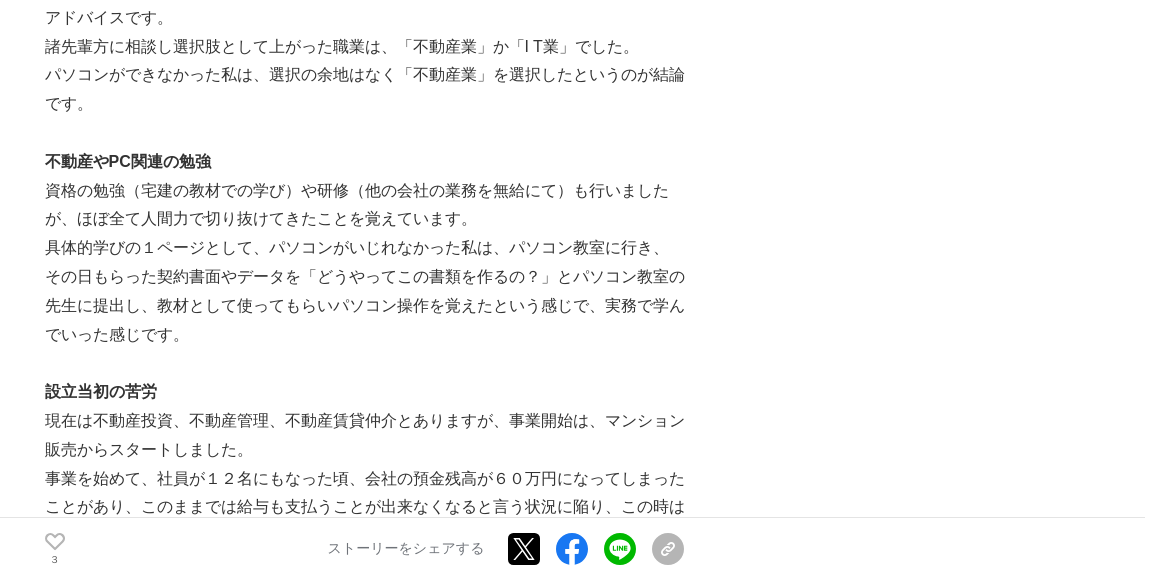 click on "その日もらった契約書面やデータを「どうやってこの書類を作るの？」とパソコン教室の先生に提出し、教材として使ってもらいパソコン操作を覚えたという感じで、実務で学んでいった感じです。" at bounding box center (365, 306) 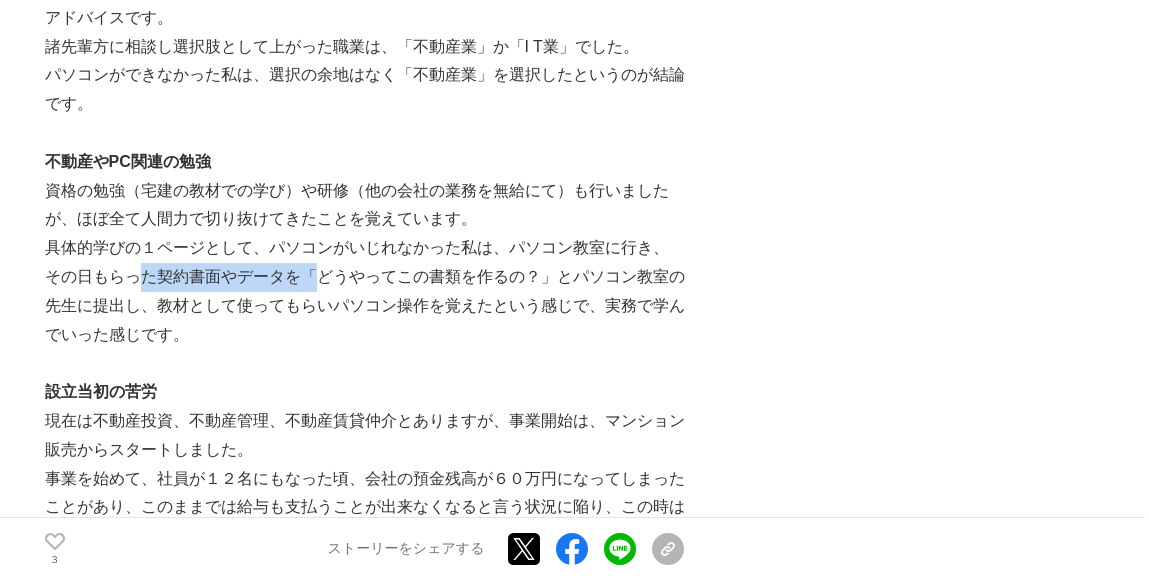 drag, startPoint x: 147, startPoint y: 272, endPoint x: 310, endPoint y: 278, distance: 163.1104 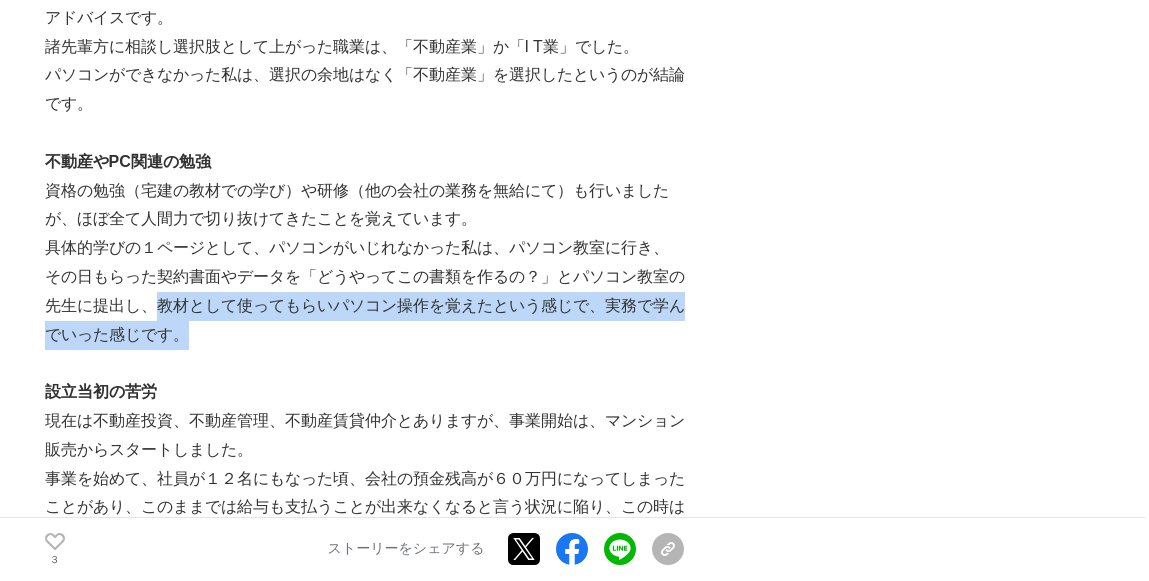 drag, startPoint x: 160, startPoint y: 303, endPoint x: 288, endPoint y: 334, distance: 131.70042 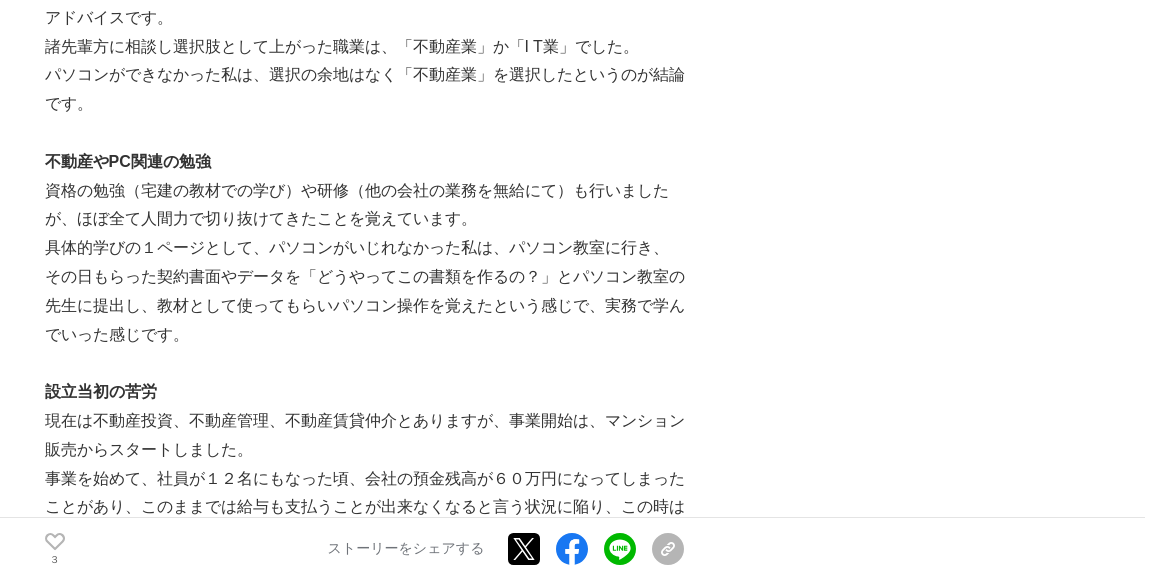 click on "元K-1 ファイターが不動産投資のNITOH（株）を創業した秘話
創業エピソード、
#創業エピソード、
#創業ストーリー
#起業
3 学び" at bounding box center (575, 1260) 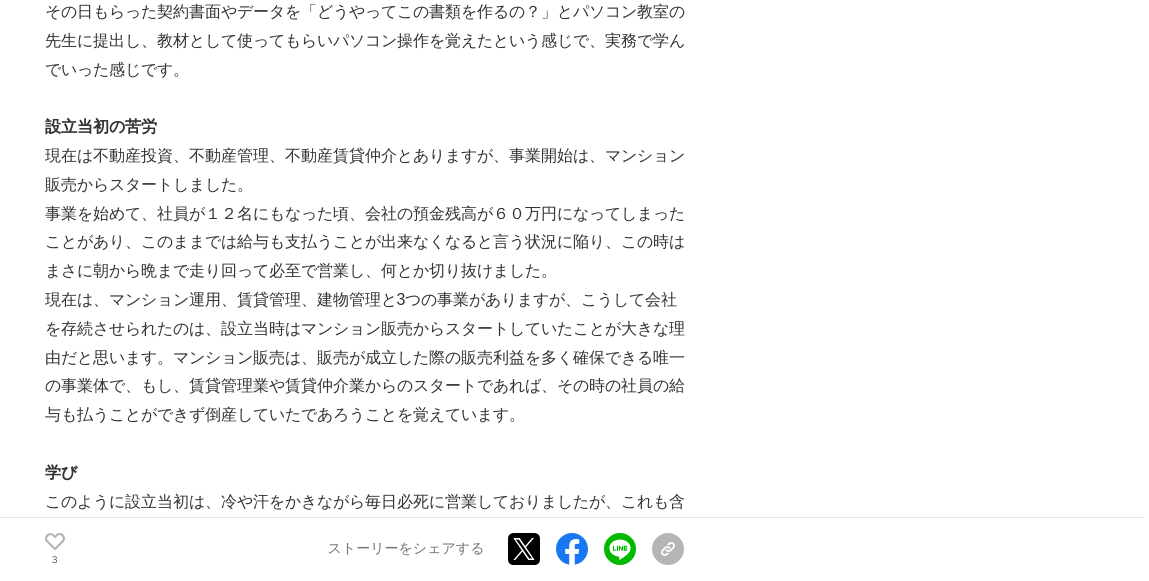scroll, scrollTop: 1867, scrollLeft: 0, axis: vertical 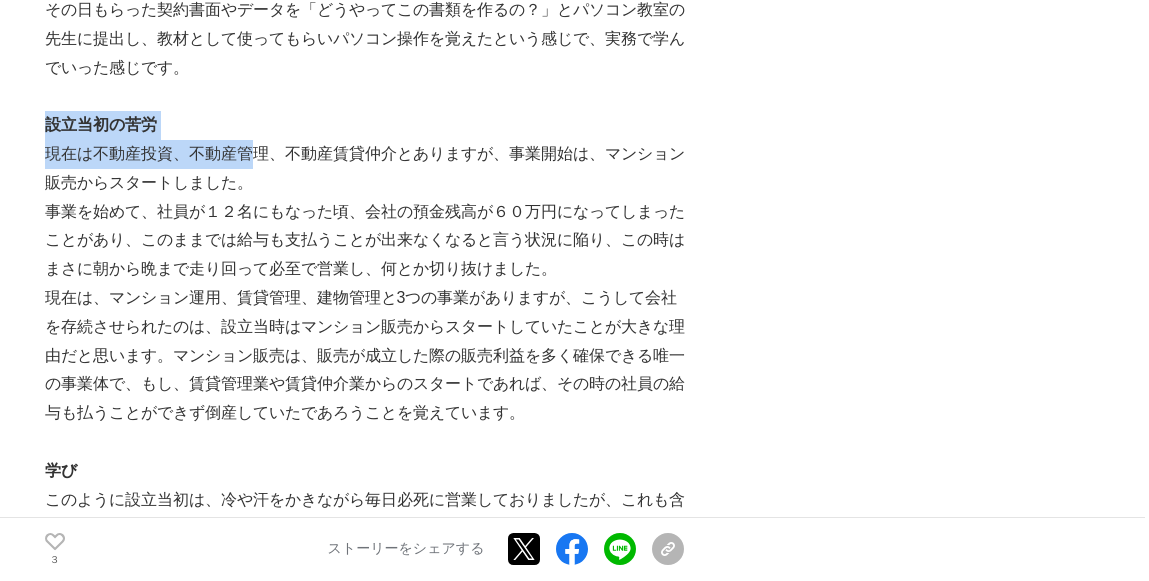 drag, startPoint x: 46, startPoint y: 123, endPoint x: 253, endPoint y: 166, distance: 211.41902 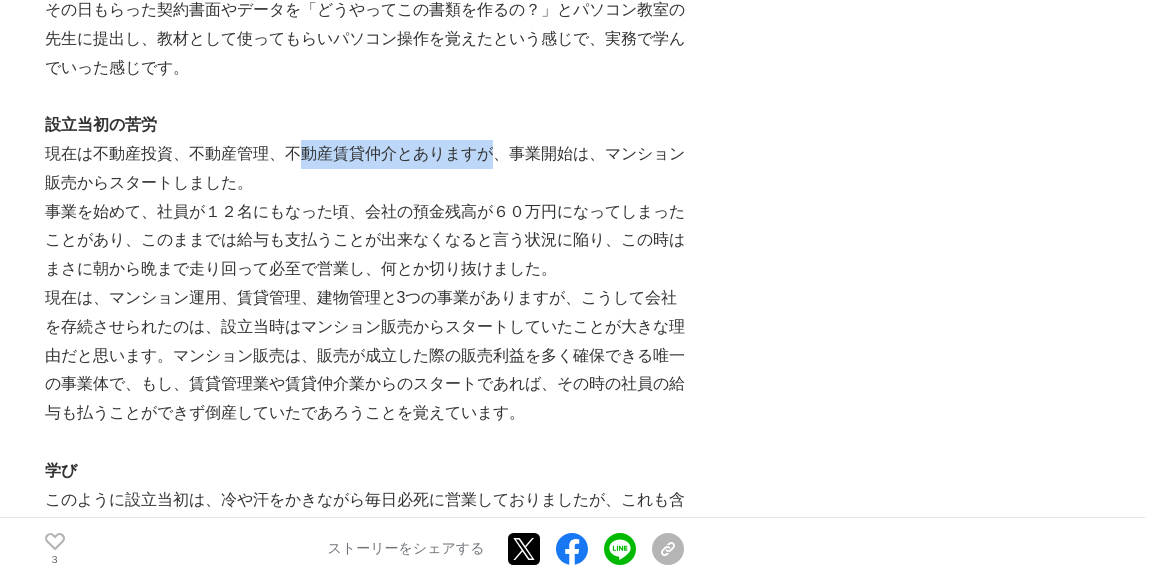 drag, startPoint x: 346, startPoint y: 164, endPoint x: 497, endPoint y: 164, distance: 151 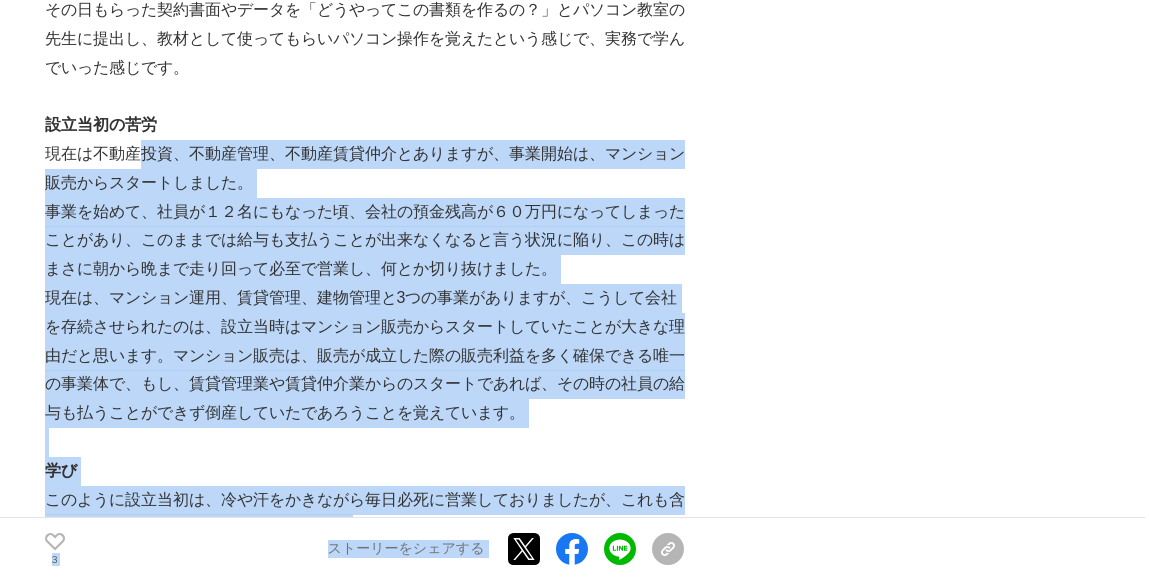 drag, startPoint x: 138, startPoint y: 157, endPoint x: 774, endPoint y: 158, distance: 636.0008 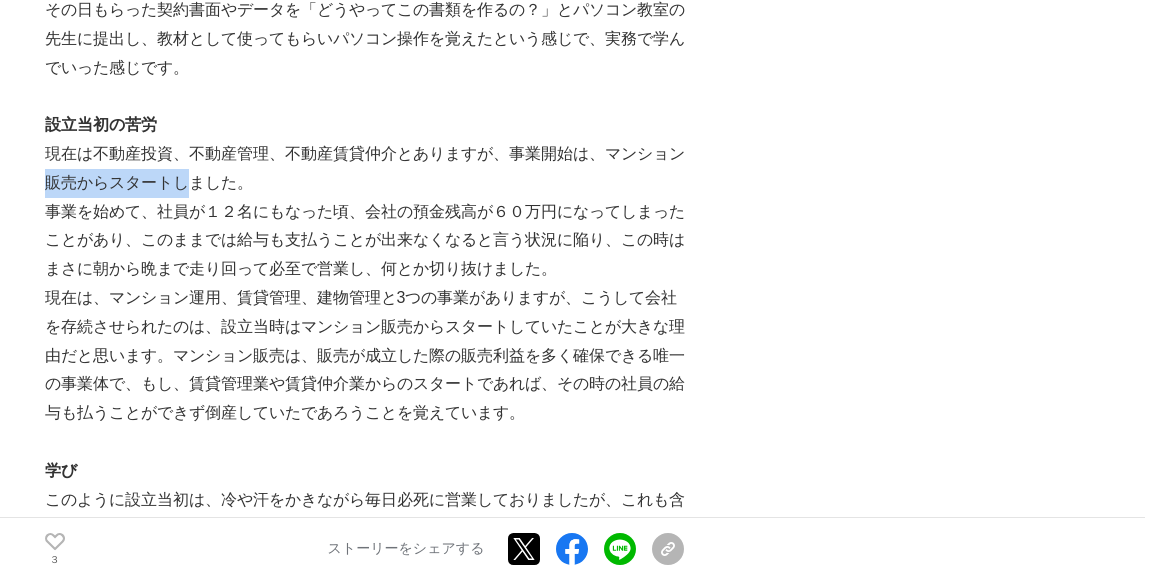 drag, startPoint x: 46, startPoint y: 171, endPoint x: 184, endPoint y: 170, distance: 138.00362 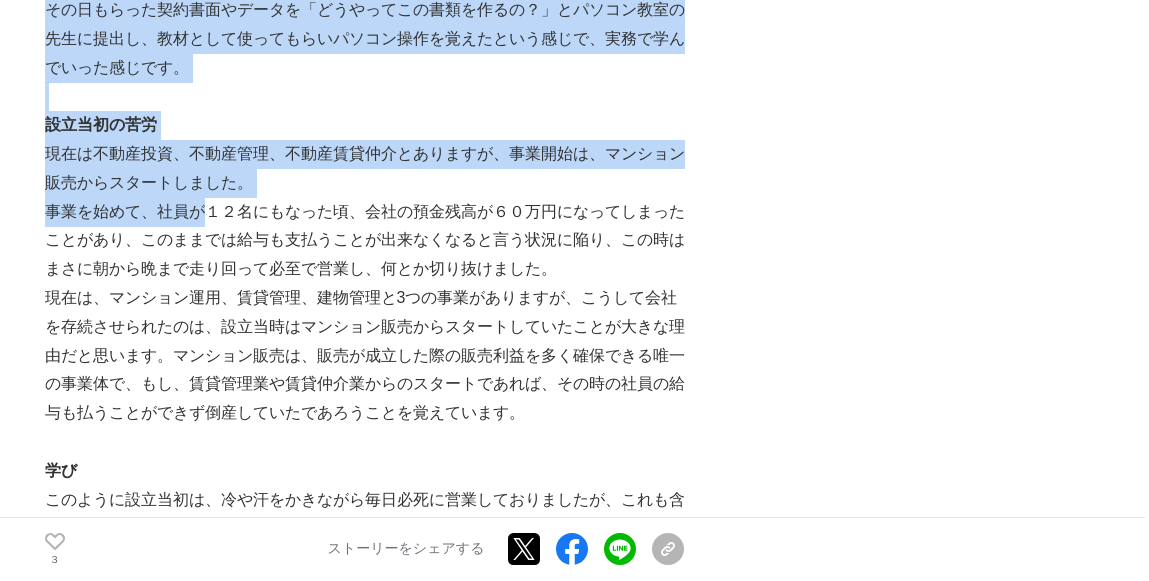 drag, startPoint x: 39, startPoint y: 208, endPoint x: 202, endPoint y: 214, distance: 163.1104 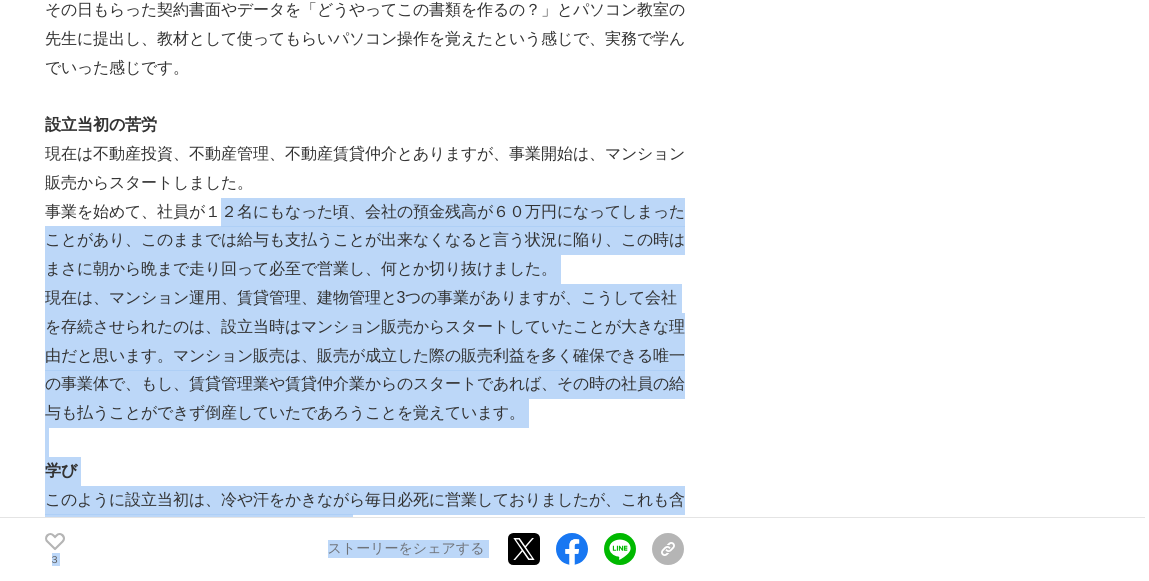 drag, startPoint x: 228, startPoint y: 217, endPoint x: 689, endPoint y: 232, distance: 461.24396 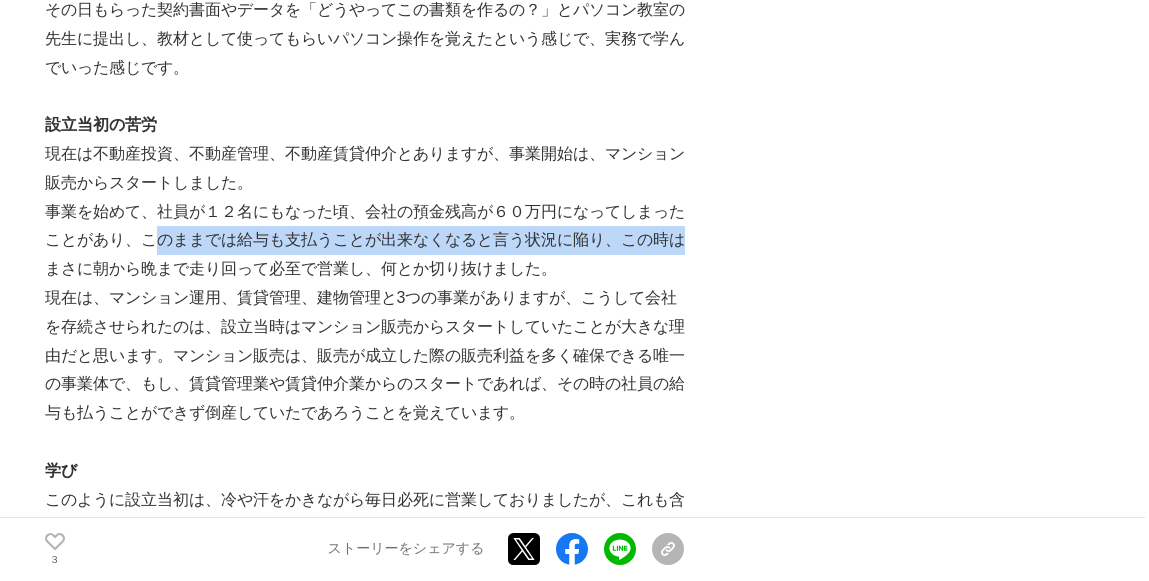 drag, startPoint x: 189, startPoint y: 244, endPoint x: 677, endPoint y: 251, distance: 488.0502 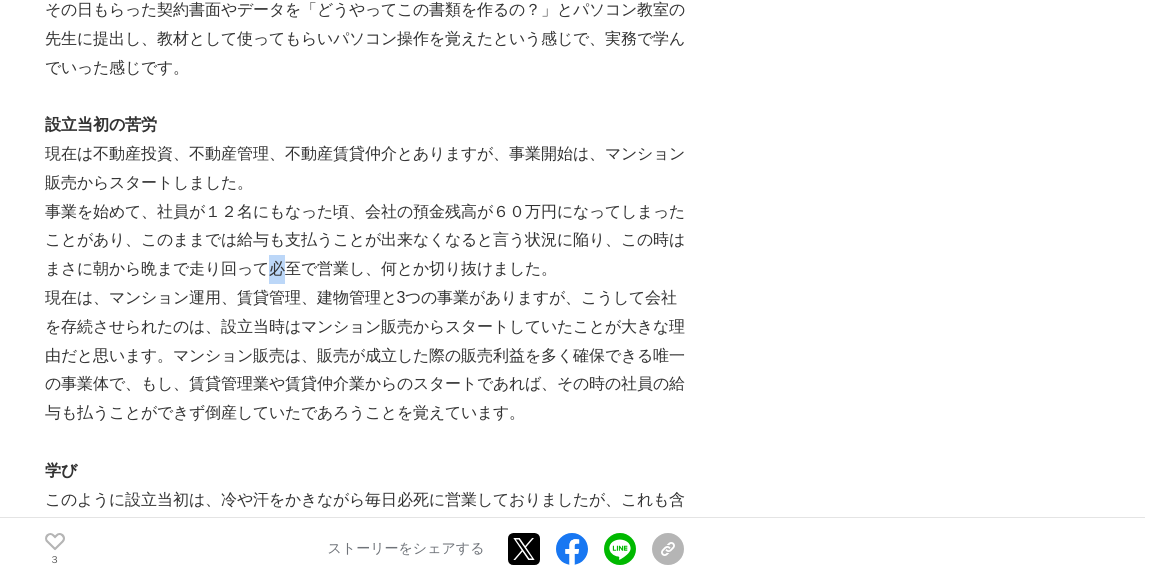 drag, startPoint x: 273, startPoint y: 265, endPoint x: 151, endPoint y: 264, distance: 122.0041 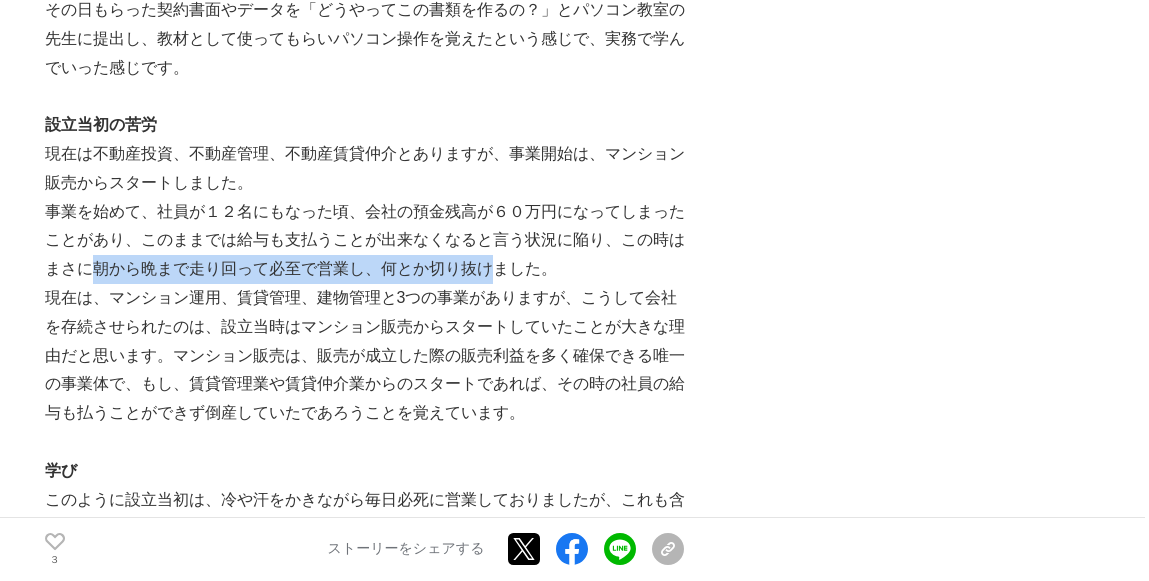 drag, startPoint x: 92, startPoint y: 265, endPoint x: 494, endPoint y: 278, distance: 402.21014 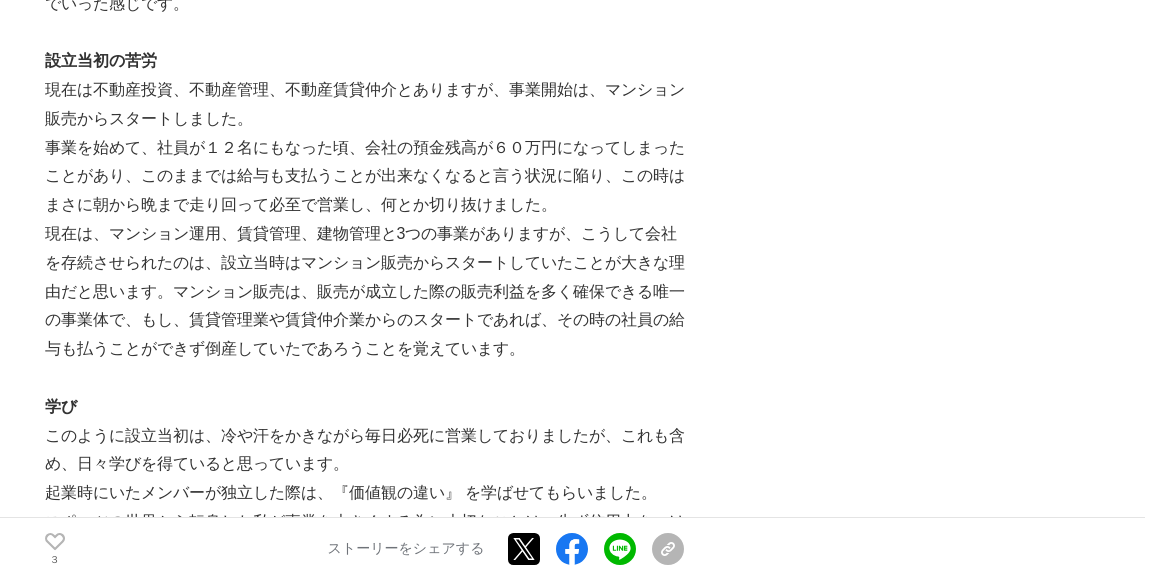 scroll, scrollTop: 1933, scrollLeft: 0, axis: vertical 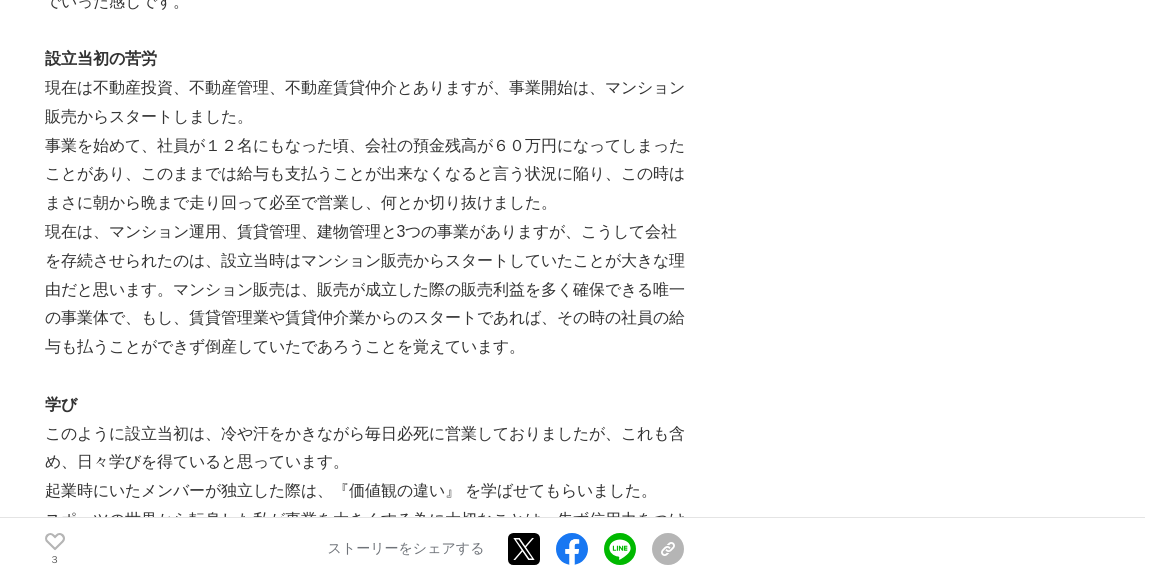 click on "元K-1 ファイターが不動産投資のNITOH（株）を創業した秘話
創業エピソード、
#創業エピソード、
#創業ストーリー
#起業
3 学び" at bounding box center [575, 927] 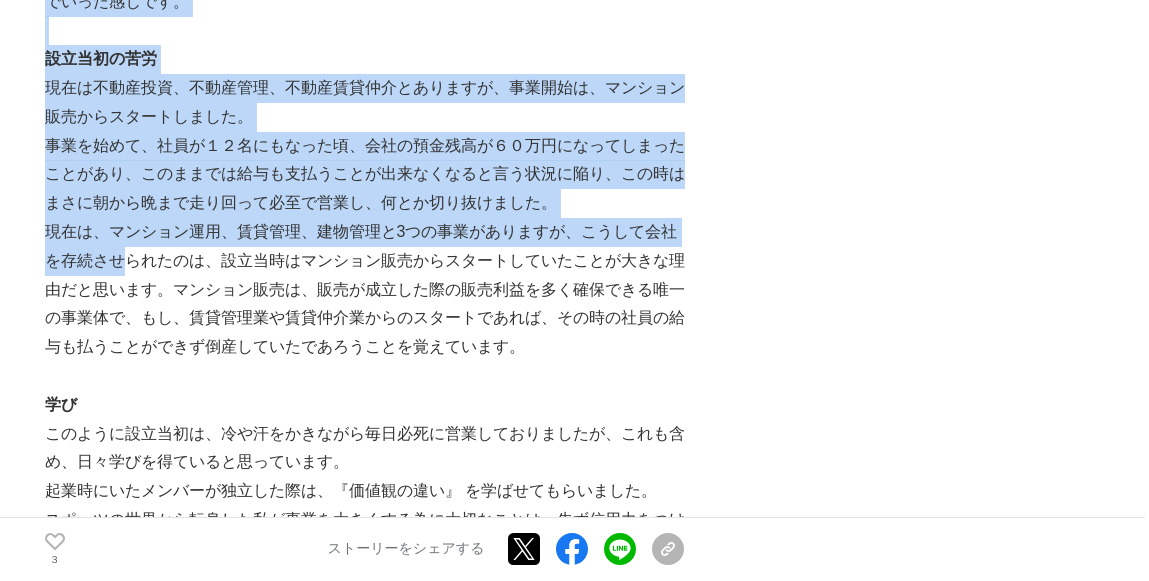 drag, startPoint x: 39, startPoint y: 259, endPoint x: 117, endPoint y: 259, distance: 78 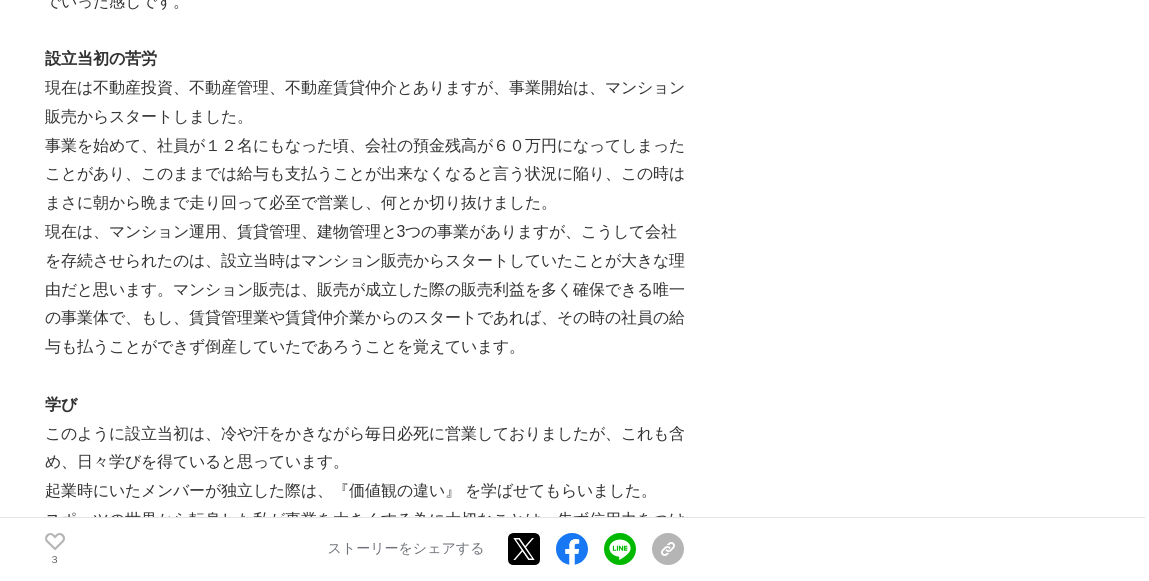 click on "現在は、マンション運用、賃貸管理、建物管理と3つの事業がありますが、こうして会社を存続させられたのは、設立当時はマンション販売からスタートしていたことが大きな理由だと思います。マンション販売は、販売が成立した際の販売利益を多く確保できる唯一の事業体で、もし、賃貸管理業や賃貸仲介業からのスタートであれば、その時の社員の給与も払うことができず倒産していたであろうことを覚えています。" at bounding box center (365, 290) 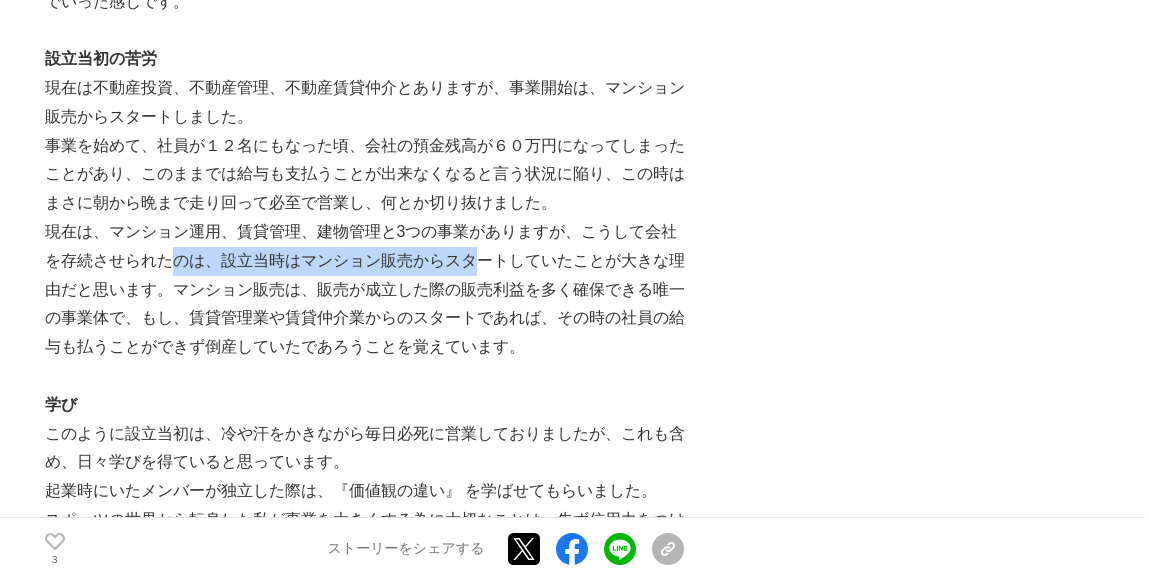 drag, startPoint x: 261, startPoint y: 269, endPoint x: 480, endPoint y: 271, distance: 219.00912 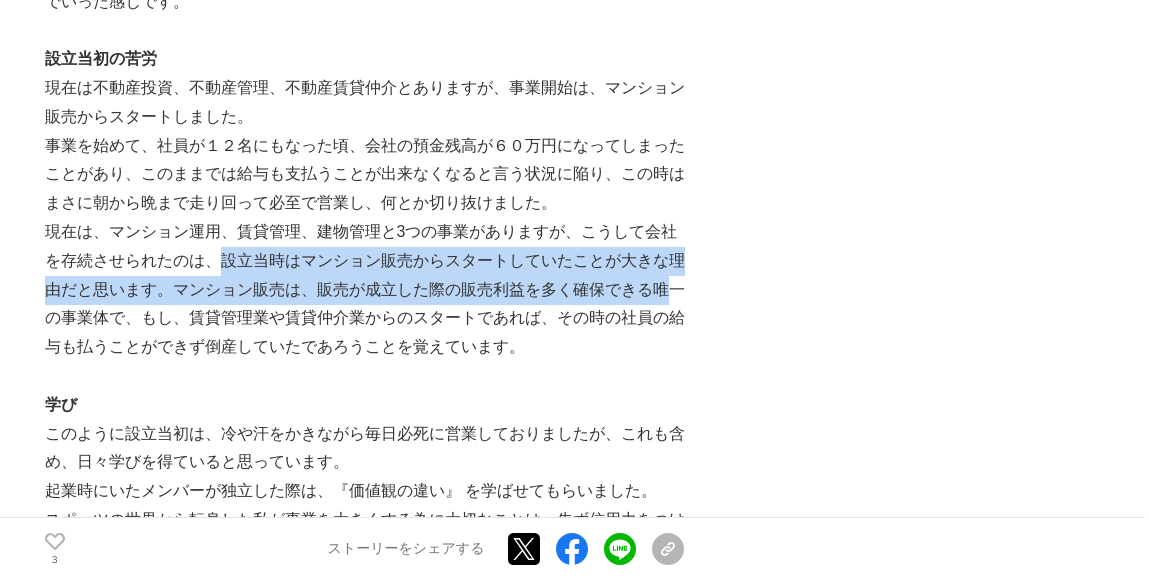 drag, startPoint x: 222, startPoint y: 257, endPoint x: 667, endPoint y: 288, distance: 446.07846 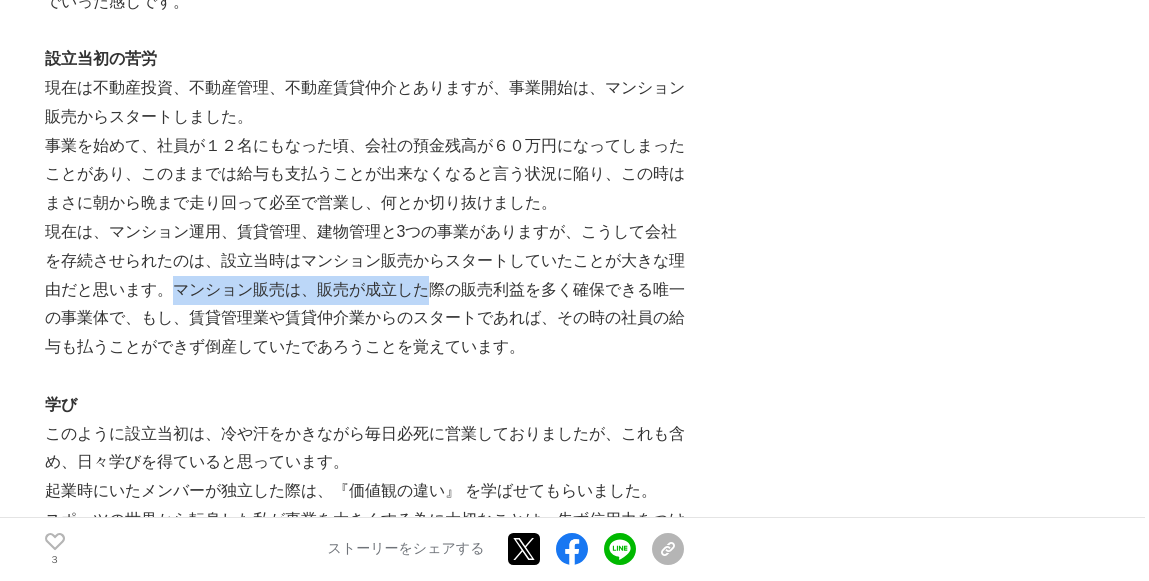 drag, startPoint x: 169, startPoint y: 290, endPoint x: 426, endPoint y: 291, distance: 257.00195 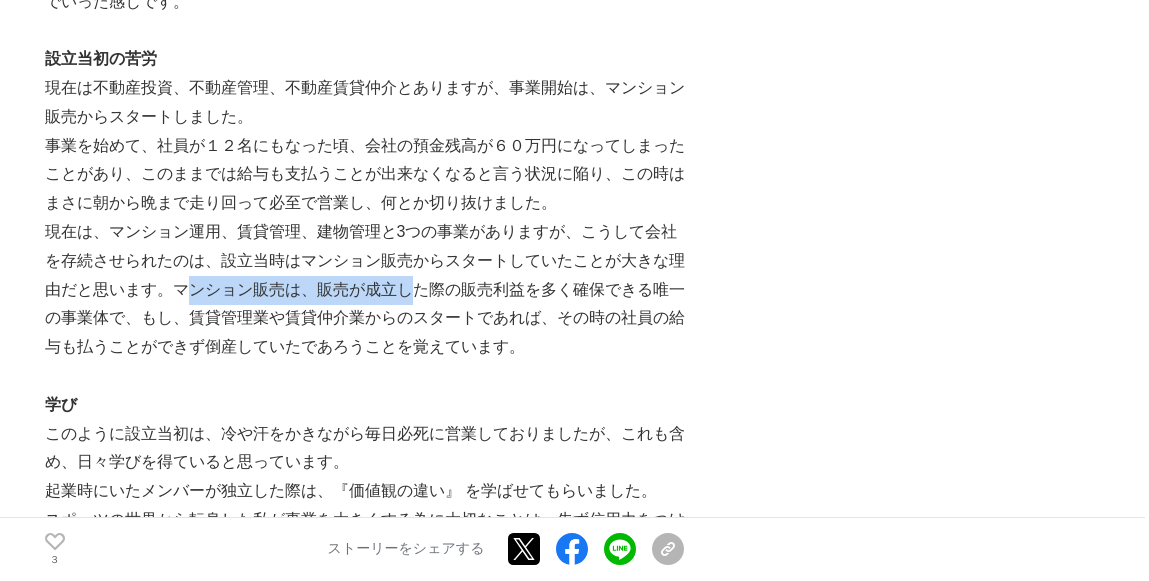 drag, startPoint x: 181, startPoint y: 296, endPoint x: 404, endPoint y: 300, distance: 223.03587 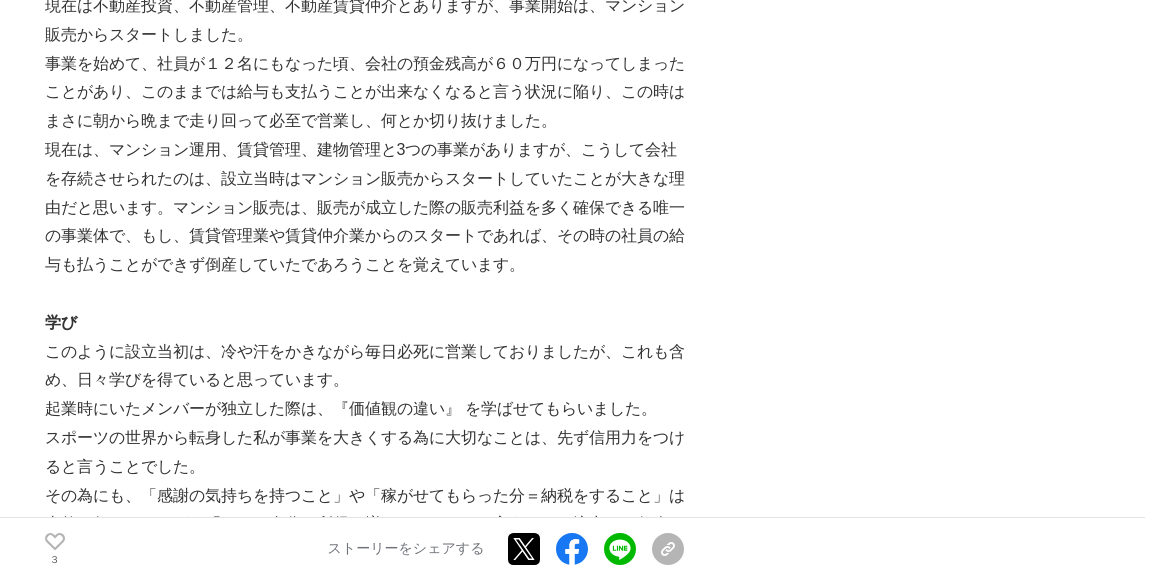 scroll, scrollTop: 2033, scrollLeft: 0, axis: vertical 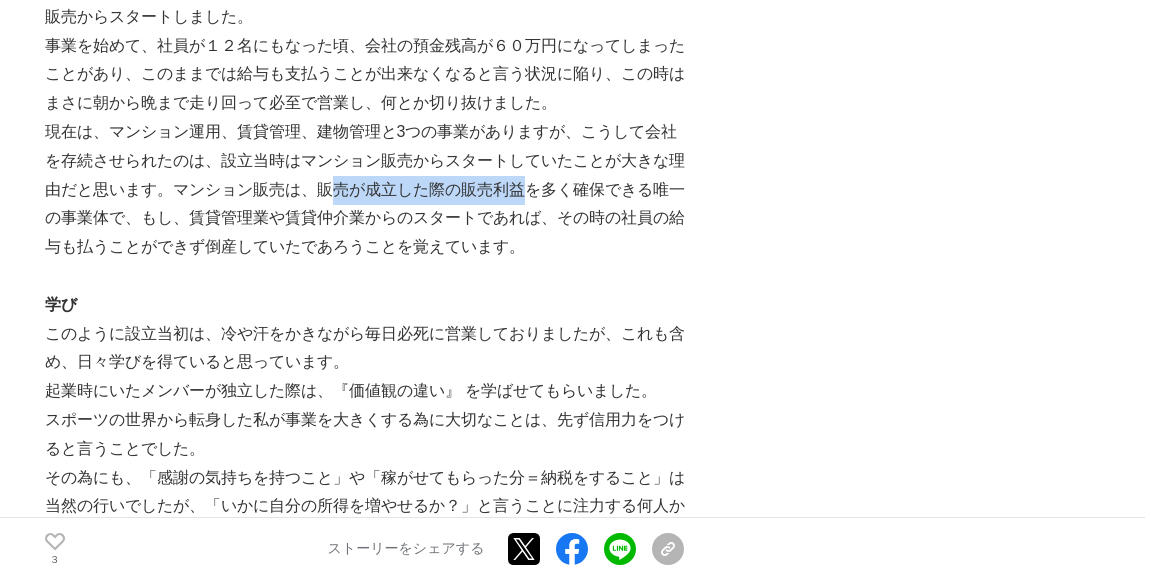drag, startPoint x: 391, startPoint y: 195, endPoint x: 518, endPoint y: 199, distance: 127.06297 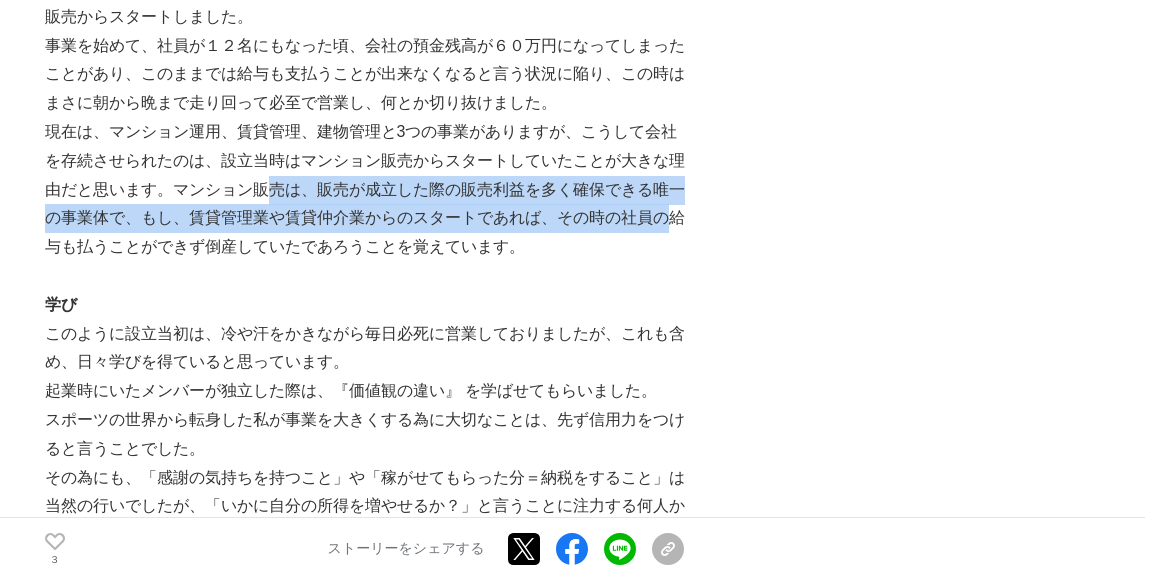 drag, startPoint x: 271, startPoint y: 184, endPoint x: 674, endPoint y: 216, distance: 404.26846 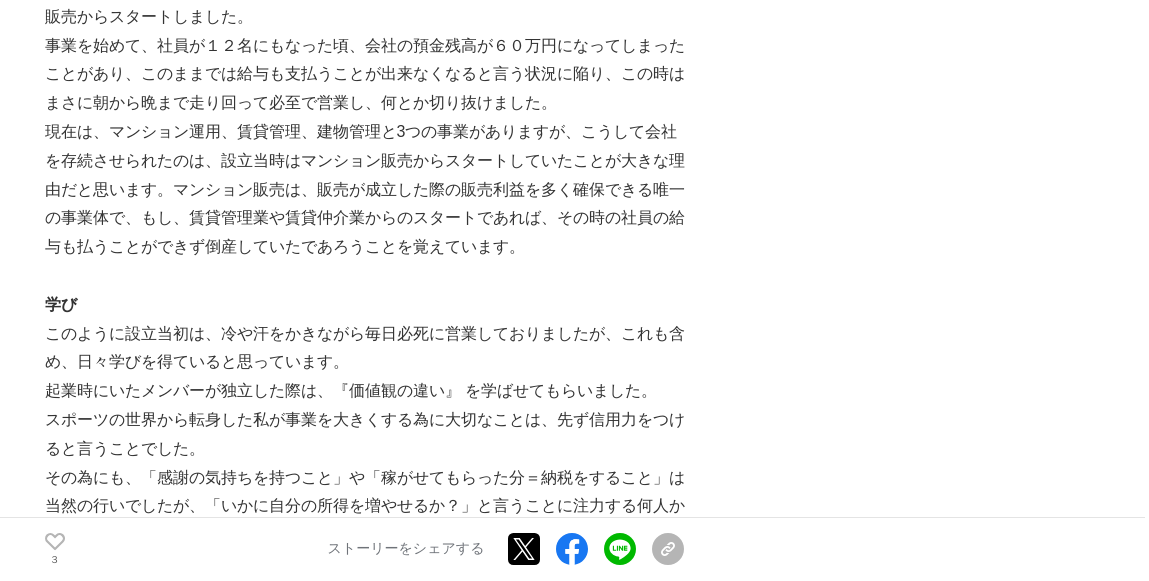 click on "現在は、マンション運用、賃貸管理、建物管理と3つの事業がありますが、こうして会社を存続させられたのは、設立当時はマンション販売からスタートしていたことが大きな理由だと思います。マンション販売は、販売が成立した際の販売利益を多く確保できる唯一の事業体で、もし、賃貸管理業や賃貸仲介業からのスタートであれば、その時の社員の給与も払うことができず倒産していたであろうことを覚えています。" at bounding box center [365, 190] 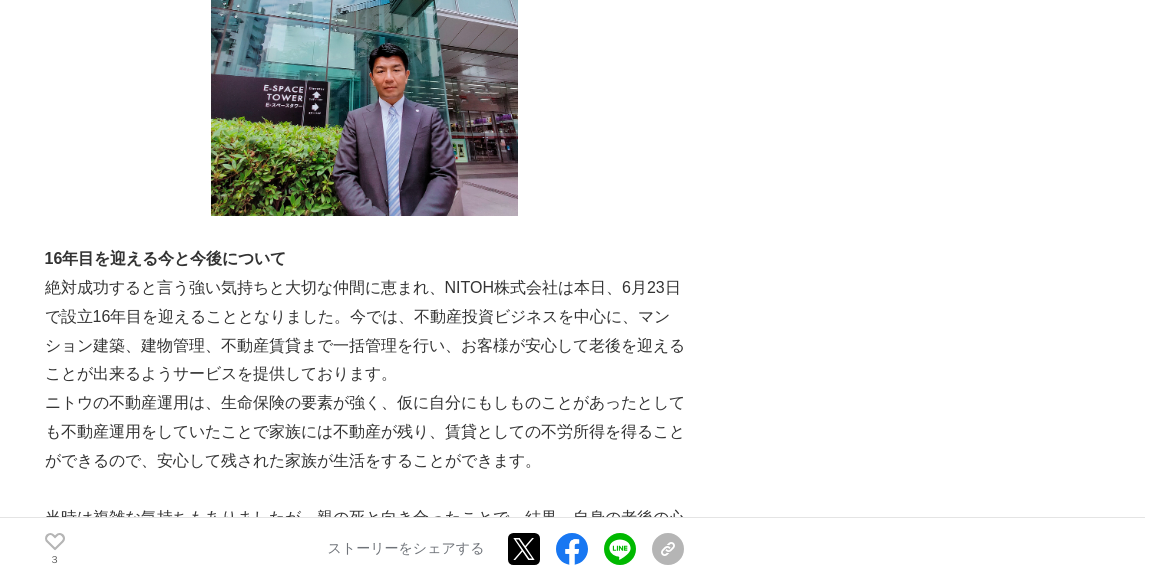 scroll, scrollTop: 3200, scrollLeft: 0, axis: vertical 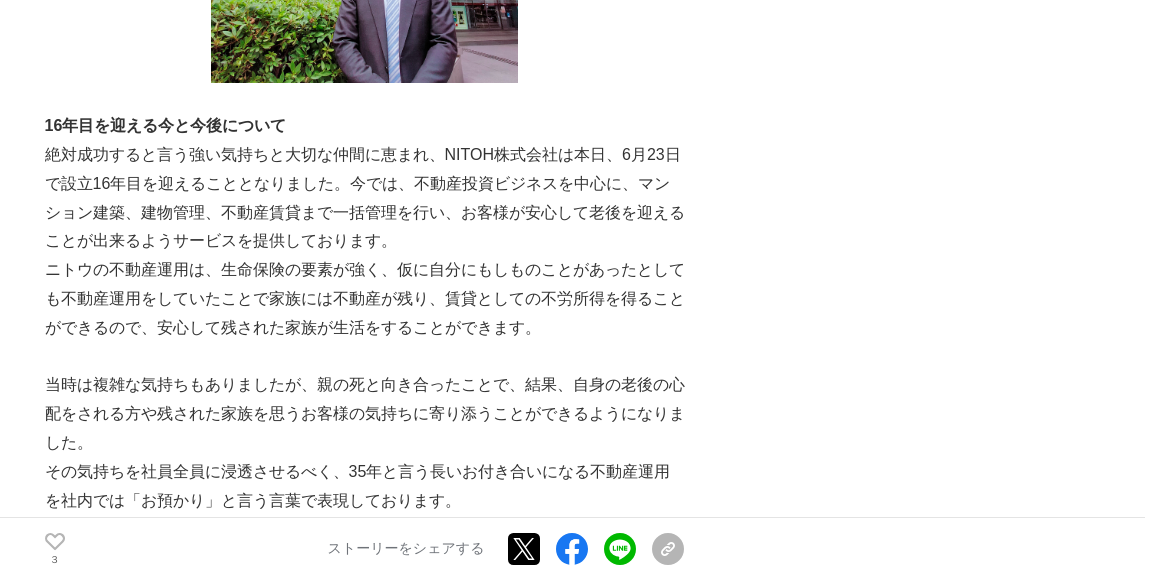 click on "元K-1 ファイターが不動産投資のNITOH（株）を創業した秘話
創業エピソード、
#創業エピソード、
#創業ストーリー
#起業
3 学び" at bounding box center [575, -340] 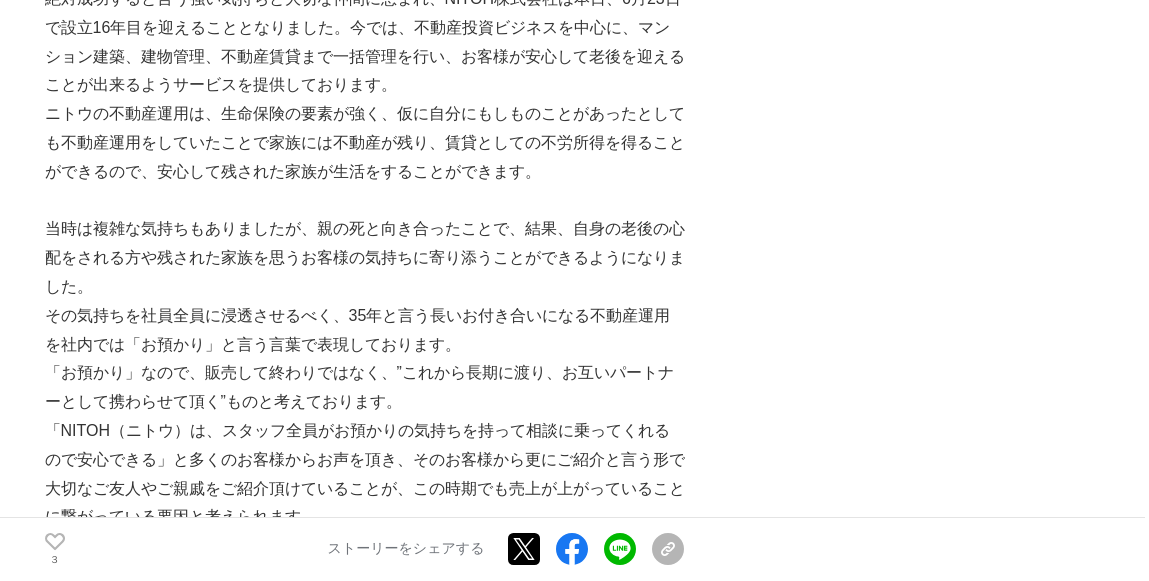 scroll, scrollTop: 3367, scrollLeft: 0, axis: vertical 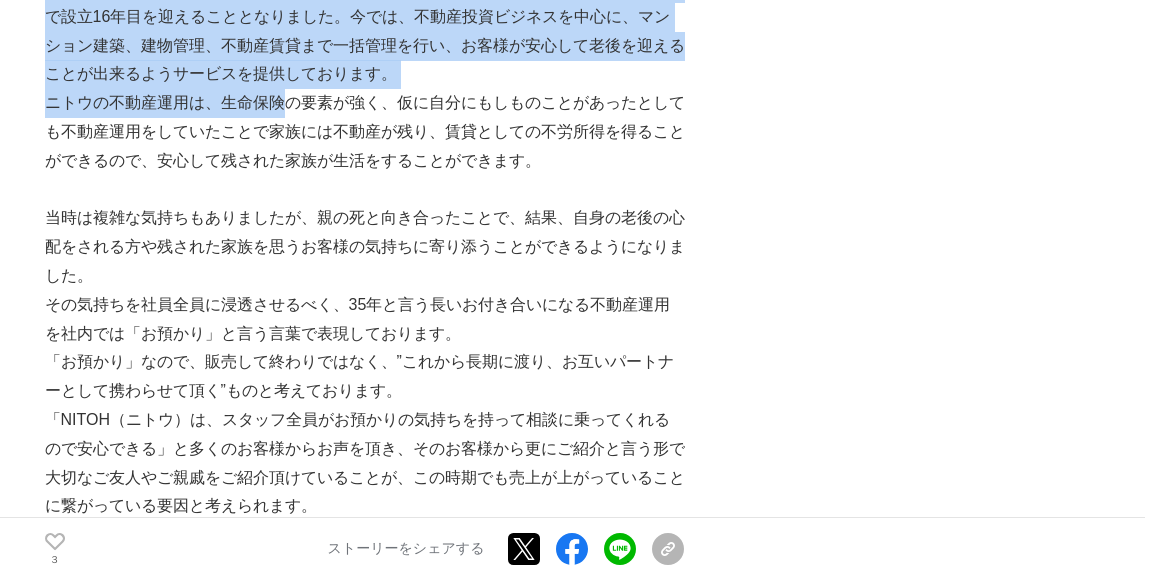 drag, startPoint x: 42, startPoint y: 111, endPoint x: 292, endPoint y: 111, distance: 250 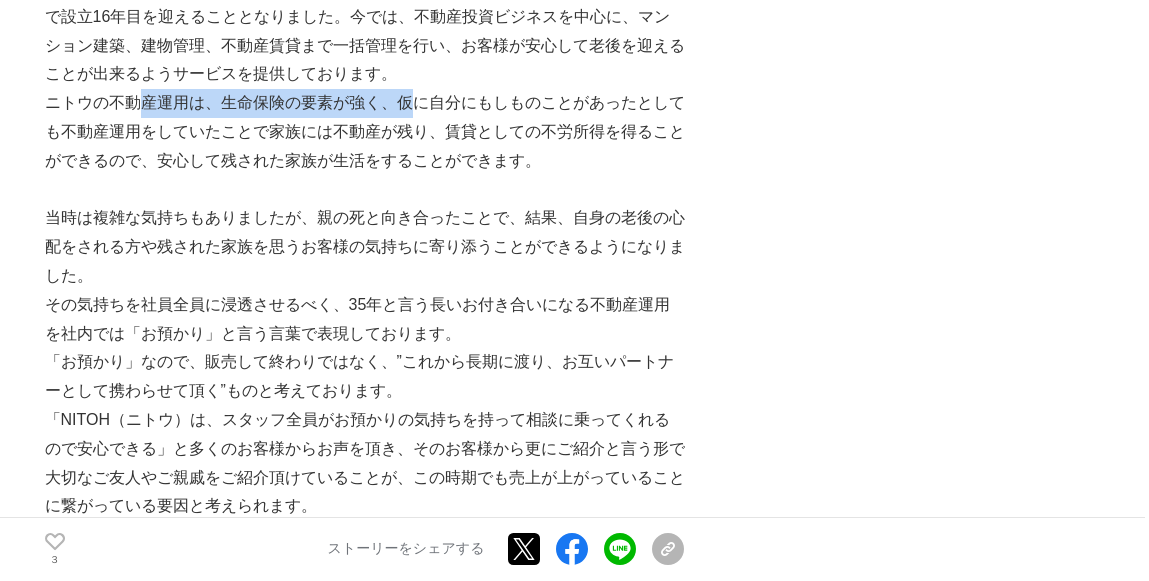 drag, startPoint x: 133, startPoint y: 108, endPoint x: 411, endPoint y: 118, distance: 278.1798 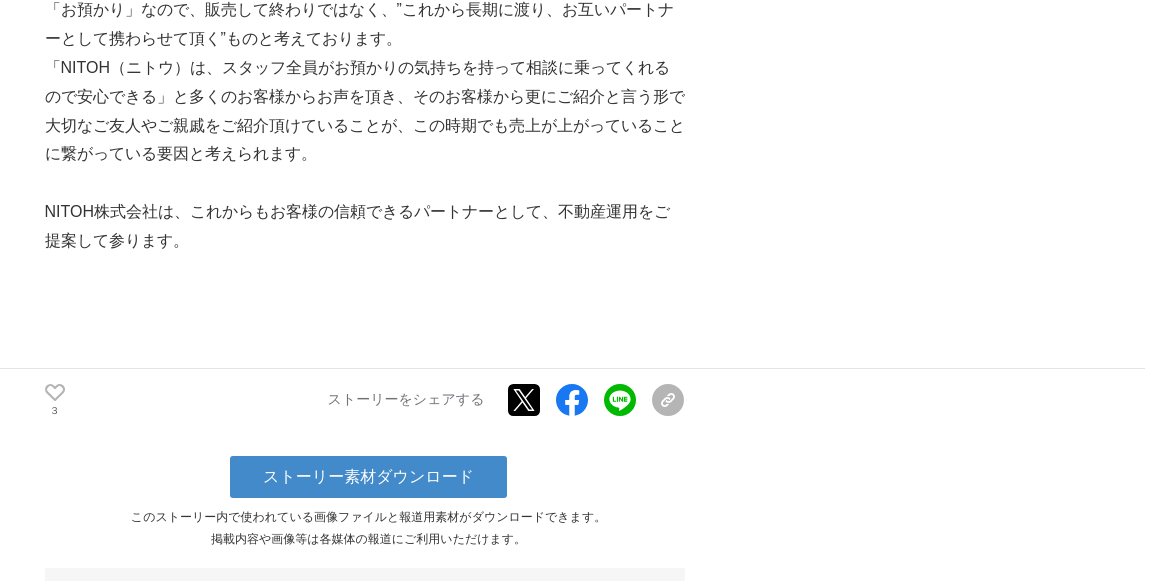scroll, scrollTop: 3800, scrollLeft: 0, axis: vertical 